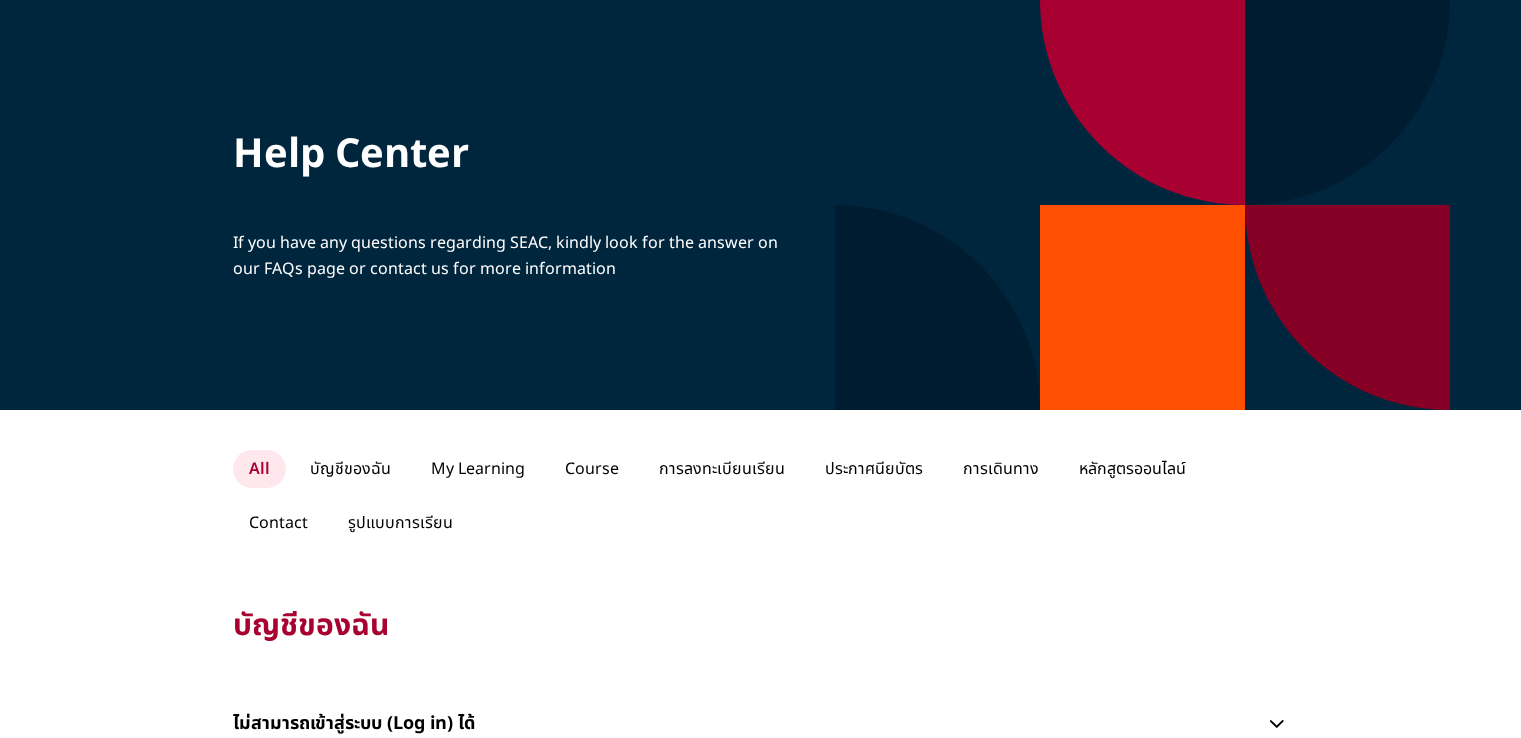 scroll, scrollTop: 300, scrollLeft: 0, axis: vertical 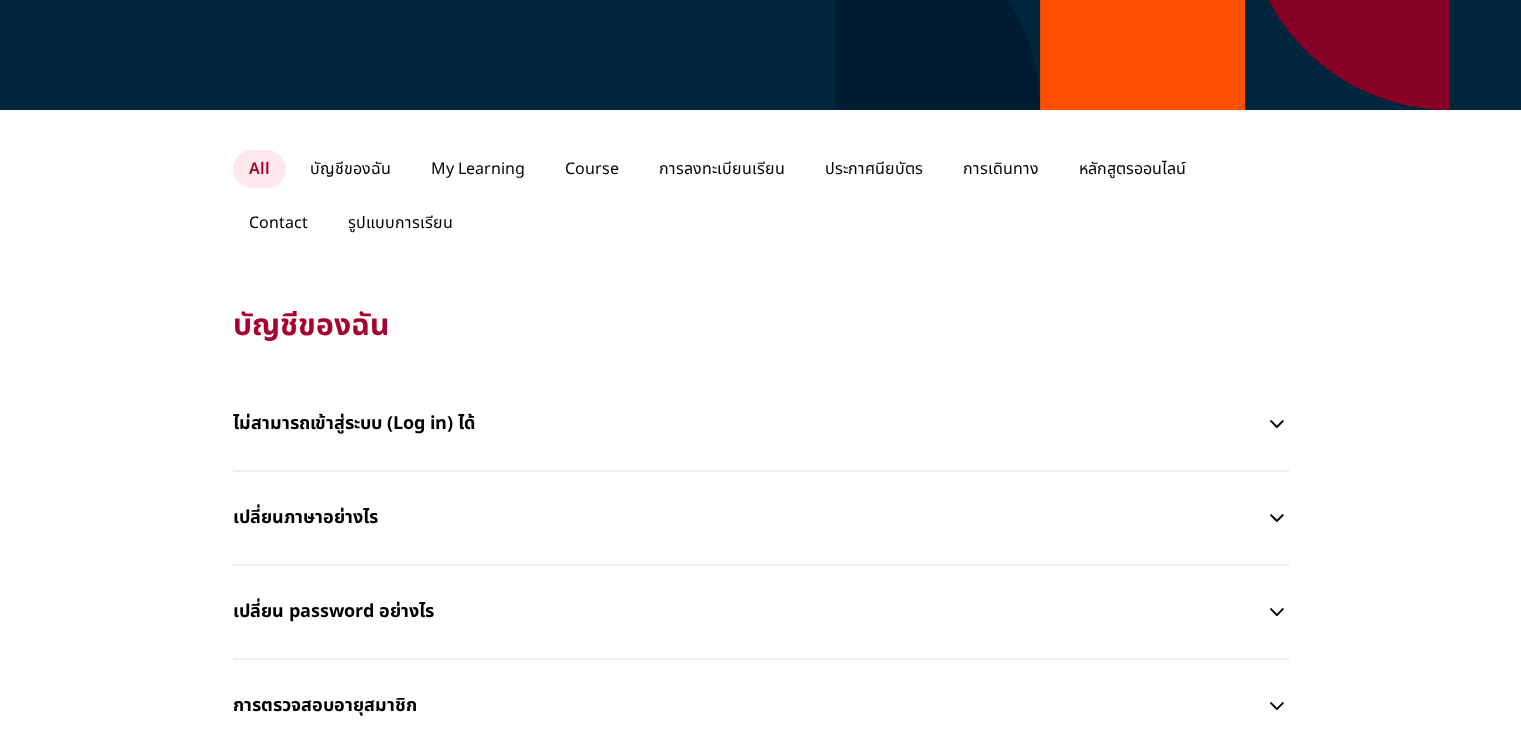 click on "Course" at bounding box center [592, 169] 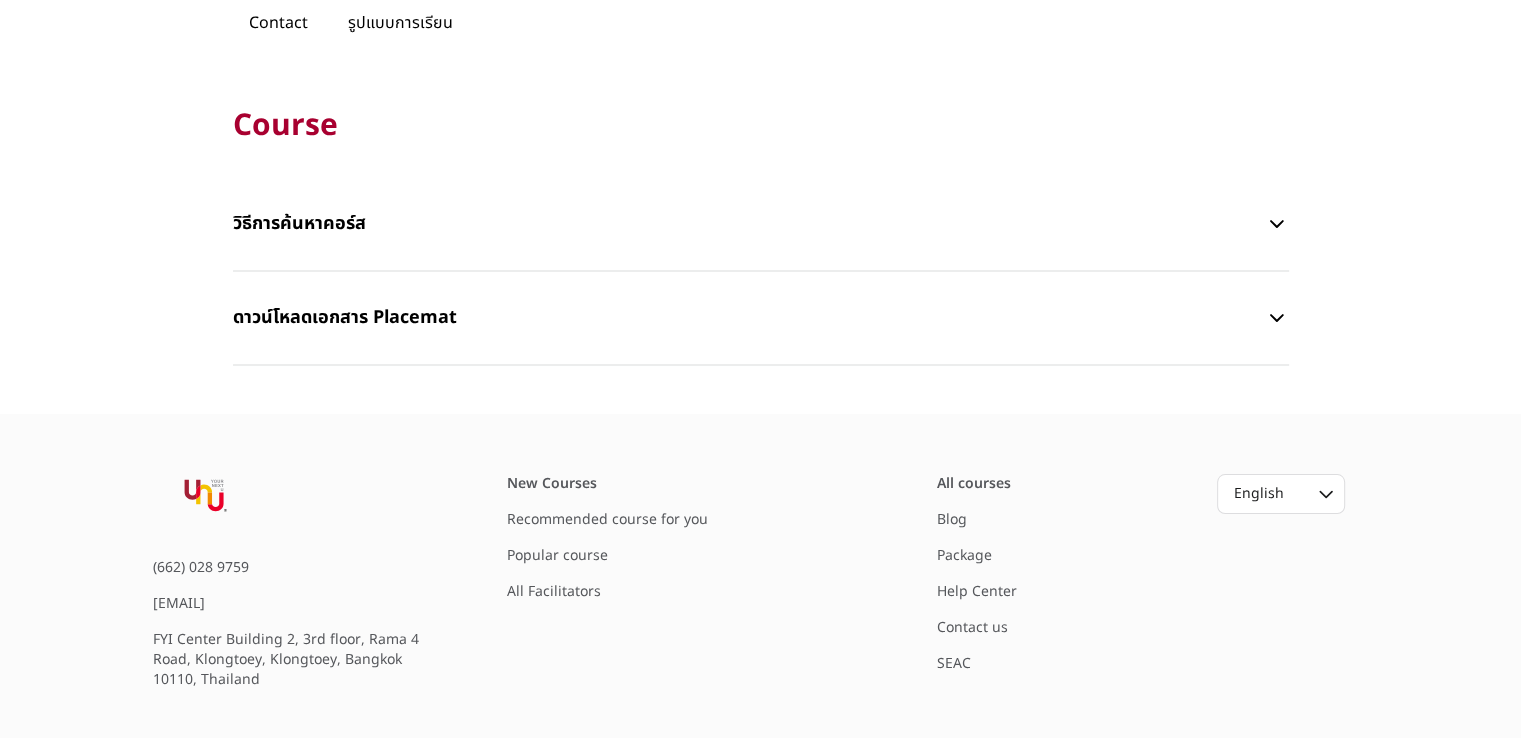scroll, scrollTop: 0, scrollLeft: 0, axis: both 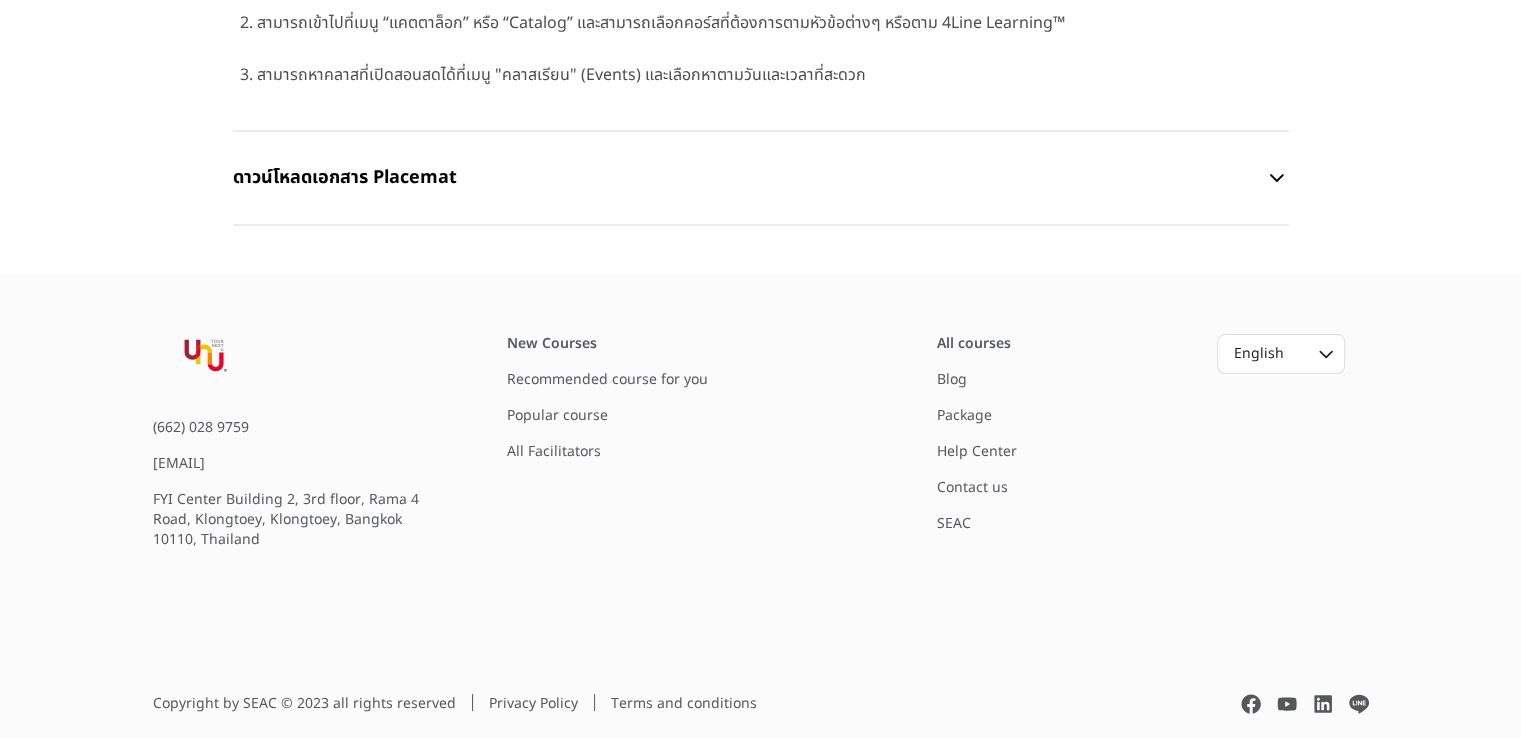 drag, startPoint x: 418, startPoint y: 351, endPoint x: 261, endPoint y: 349, distance: 157.01274 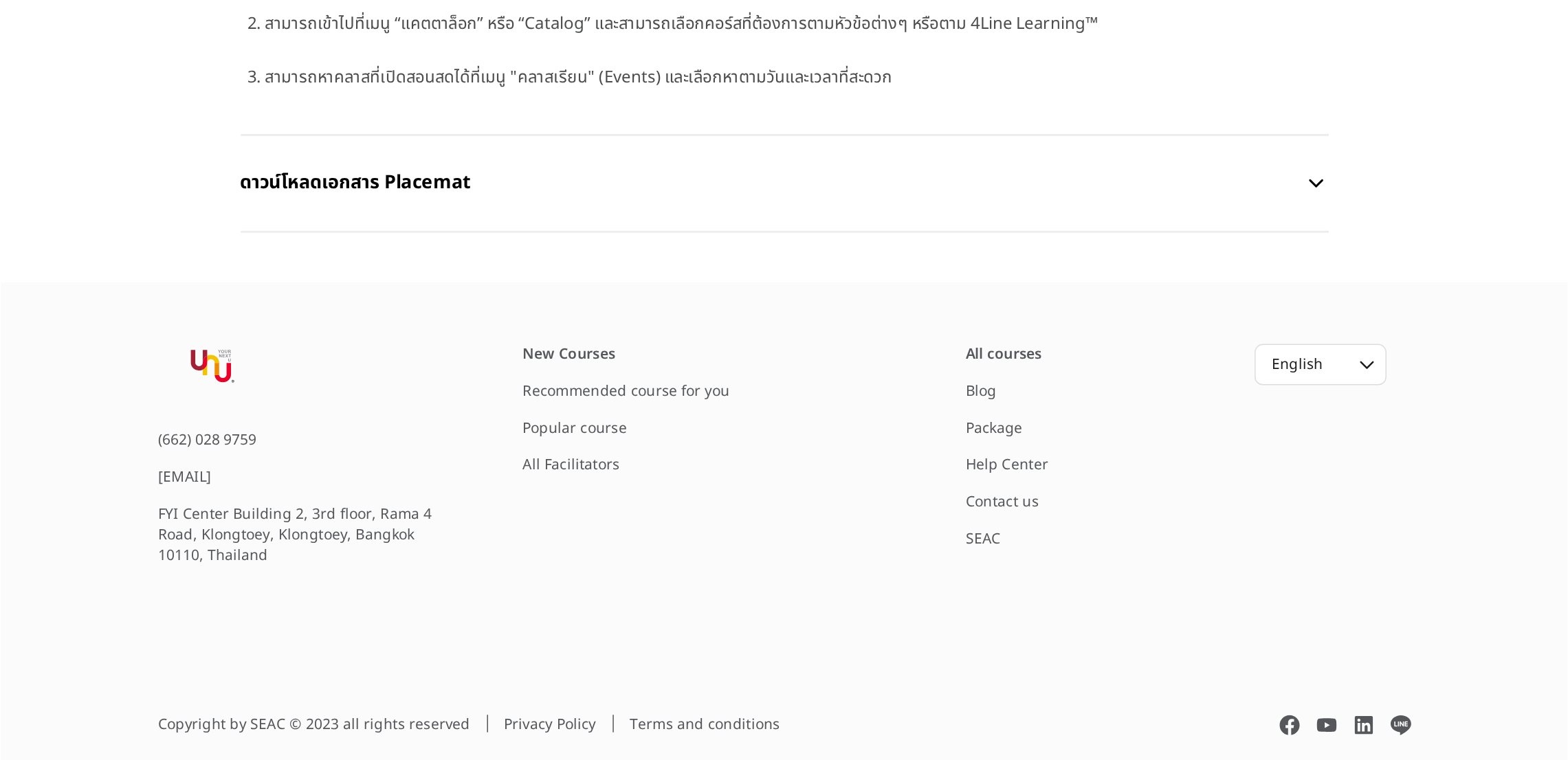 scroll, scrollTop: 757, scrollLeft: 0, axis: vertical 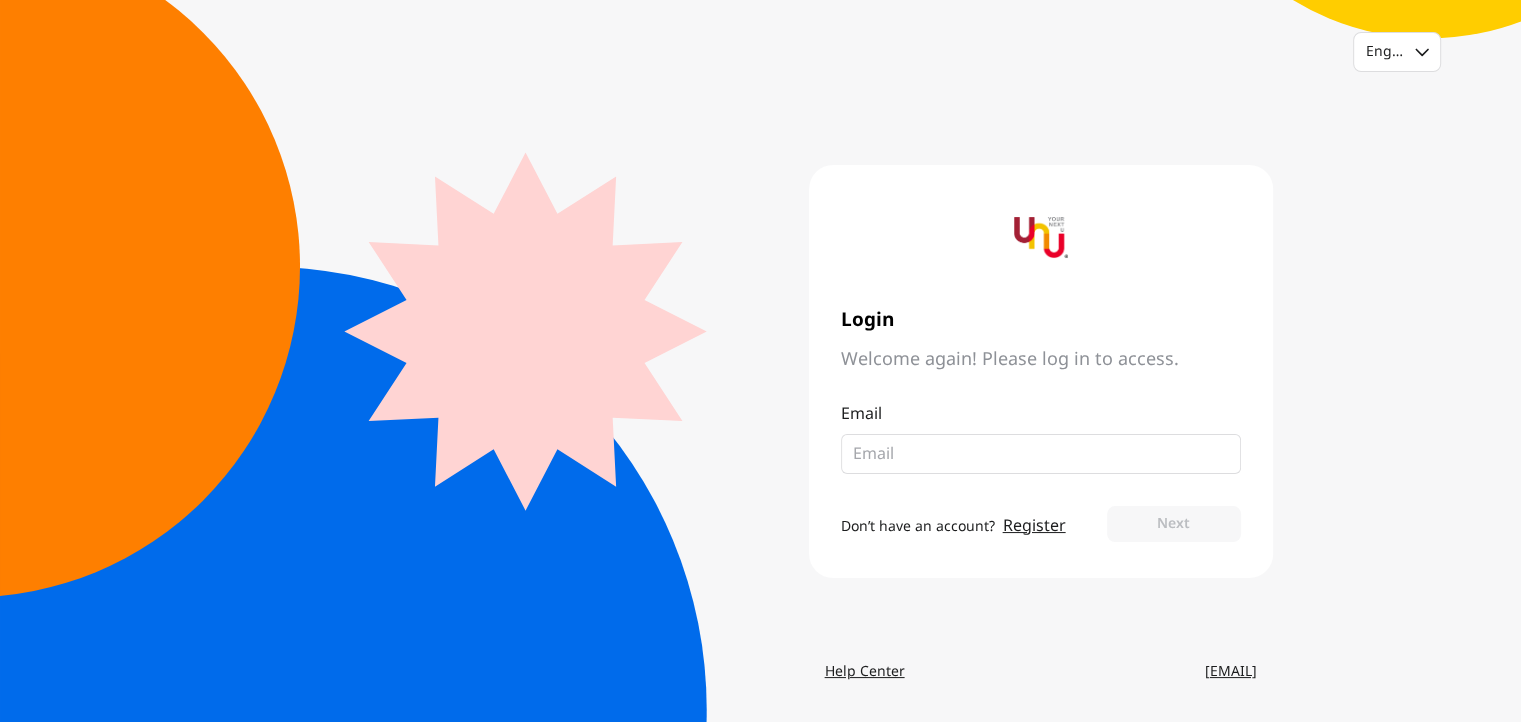 click on "Register" at bounding box center (1034, 526) 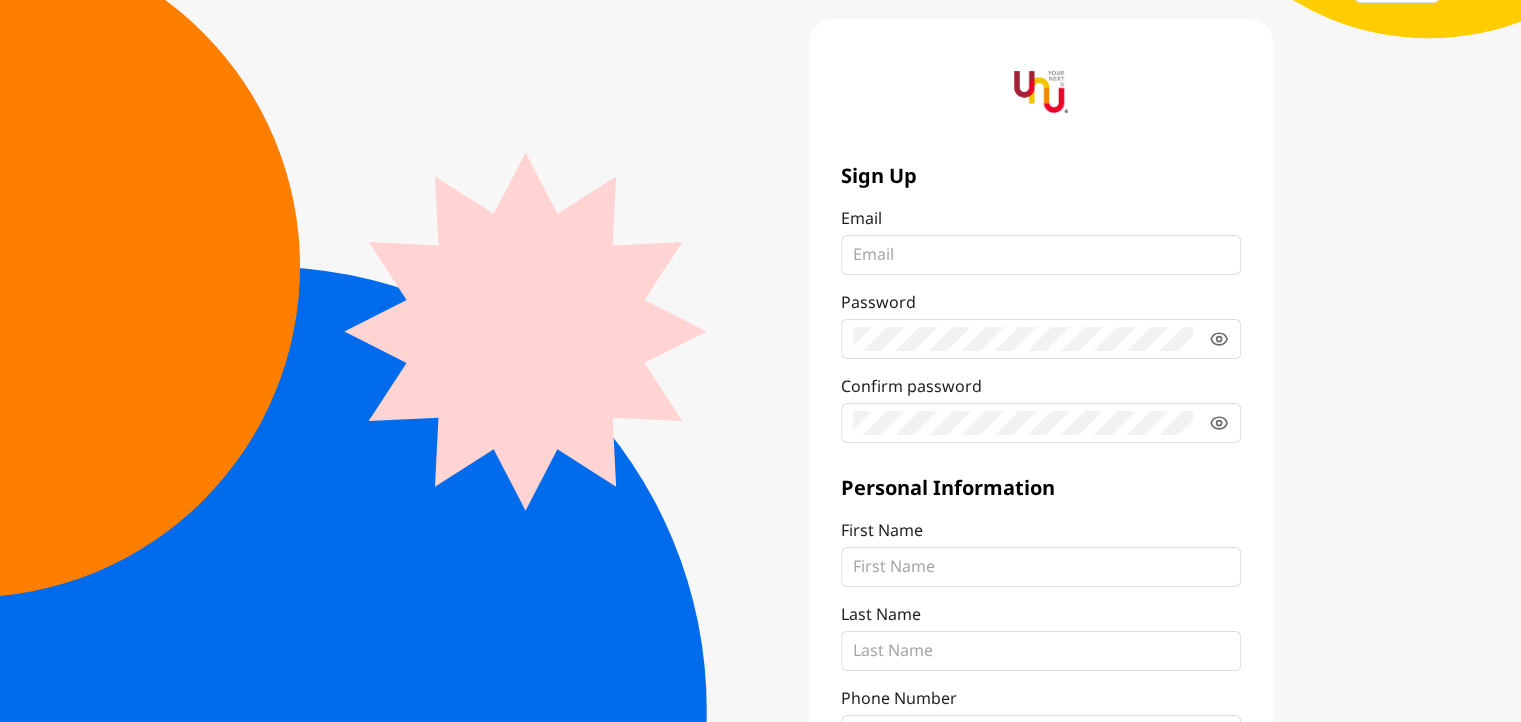 scroll, scrollTop: 0, scrollLeft: 0, axis: both 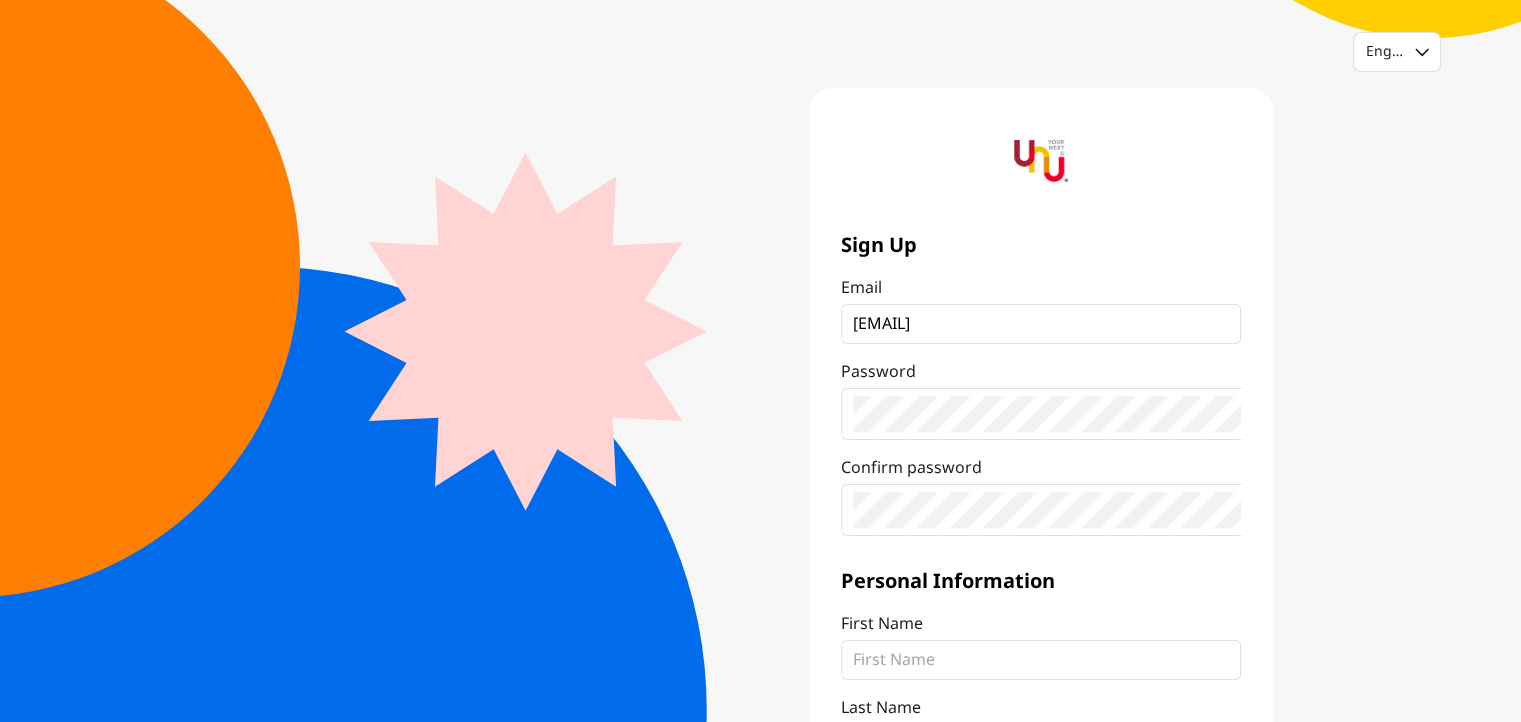 type on "nathan.phuphat@gmail.com" 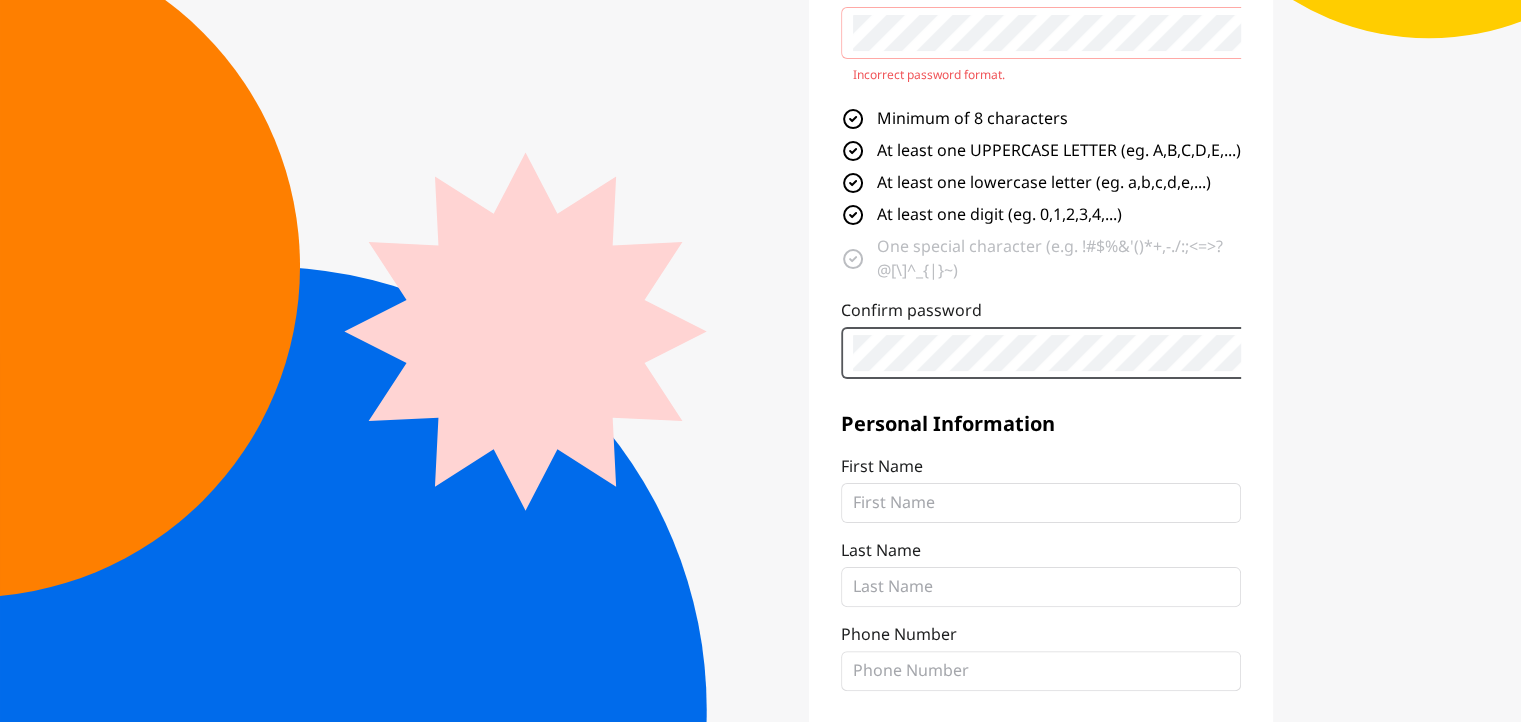 scroll, scrollTop: 374, scrollLeft: 0, axis: vertical 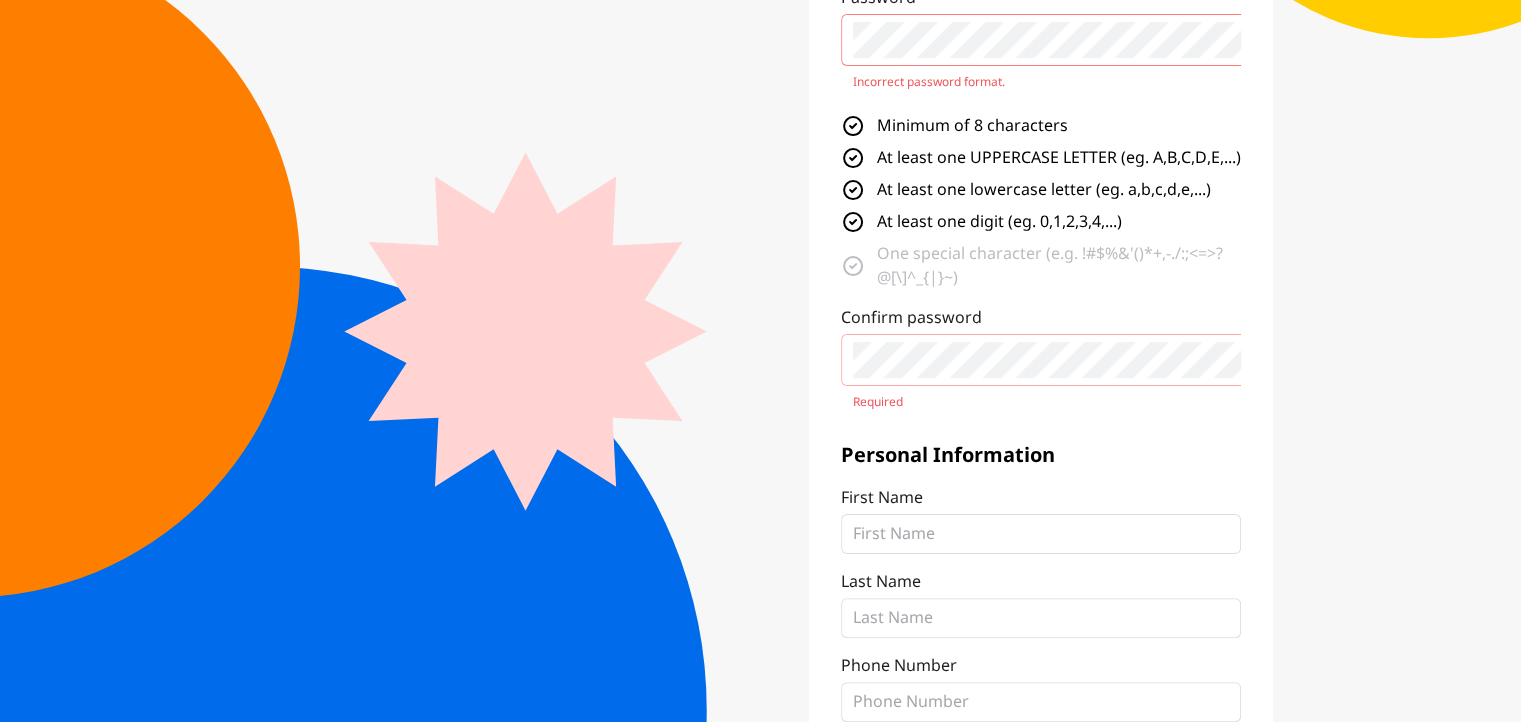 click at bounding box center [1126, 40] 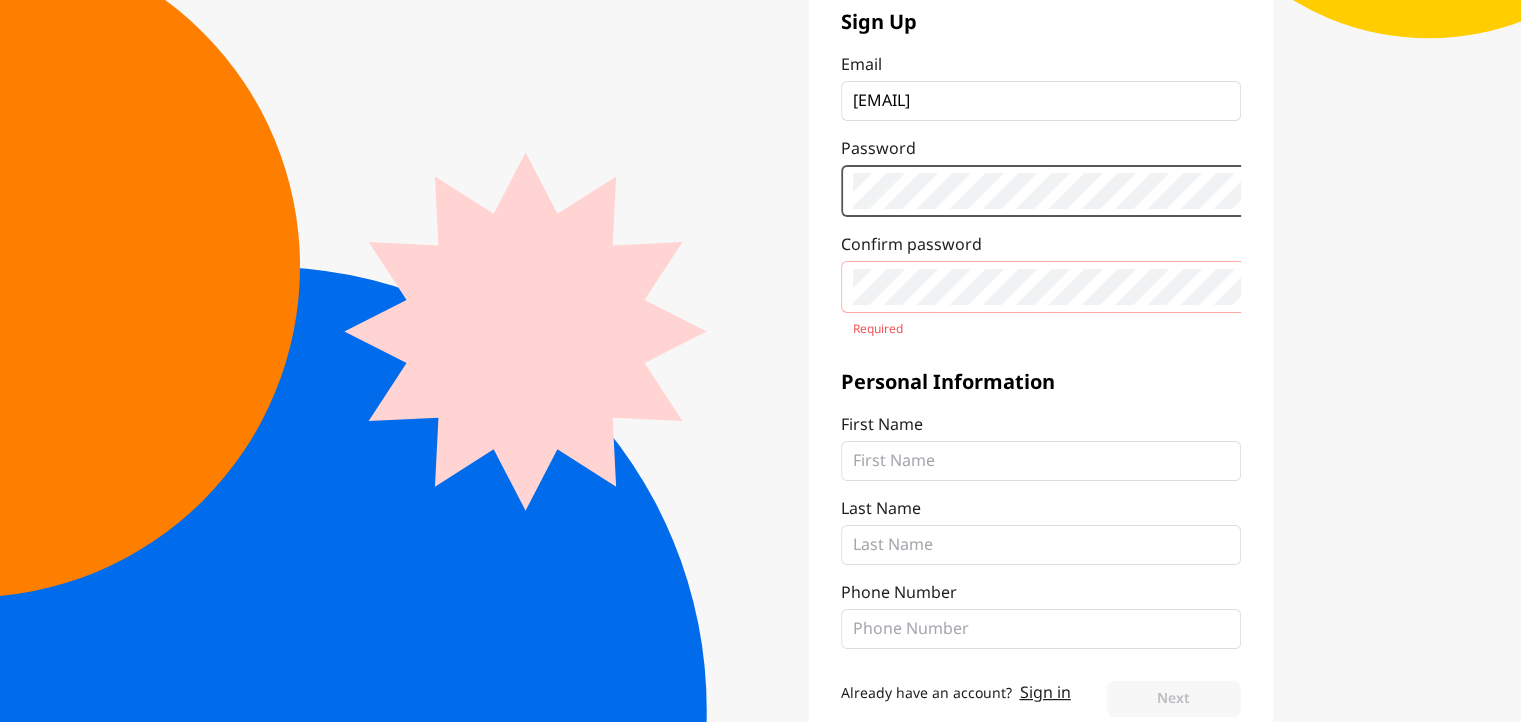 scroll, scrollTop: 224, scrollLeft: 0, axis: vertical 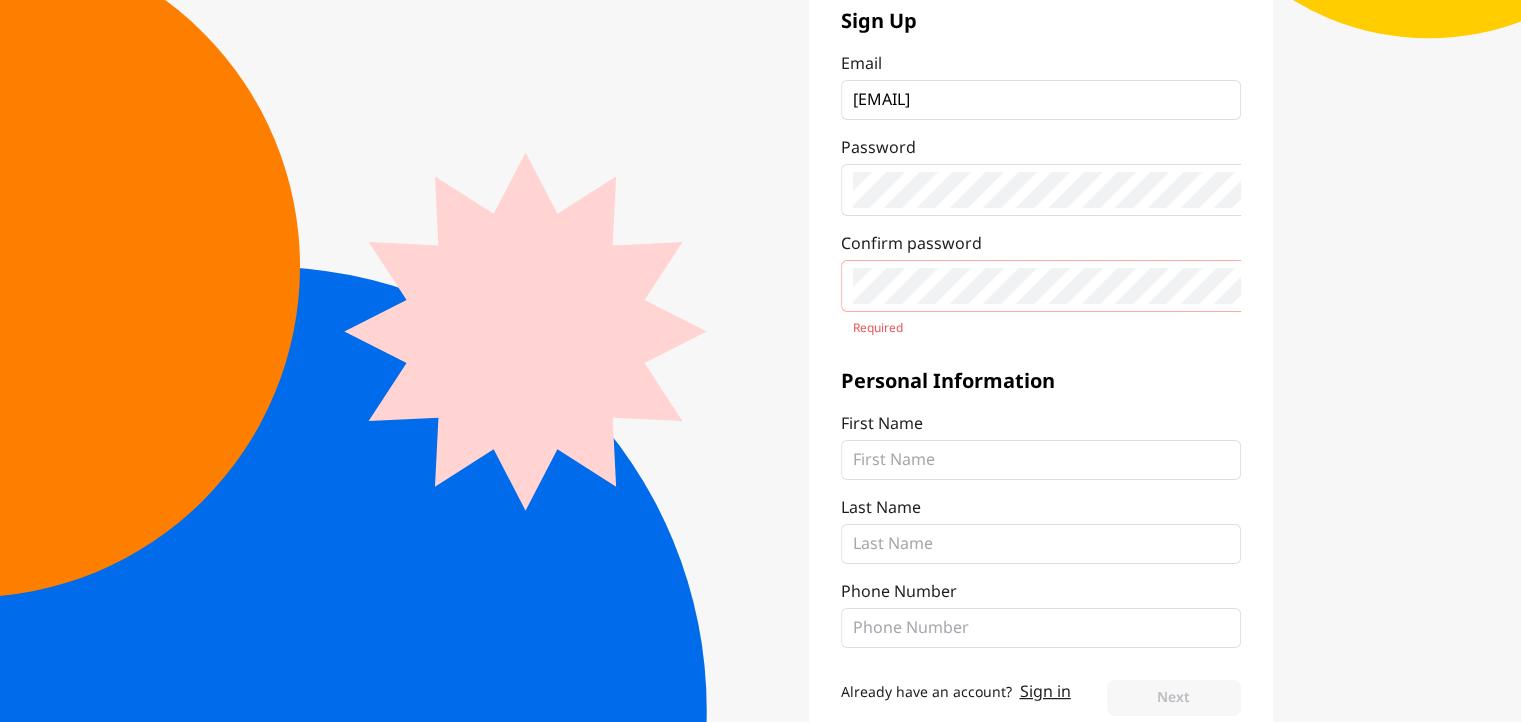 click 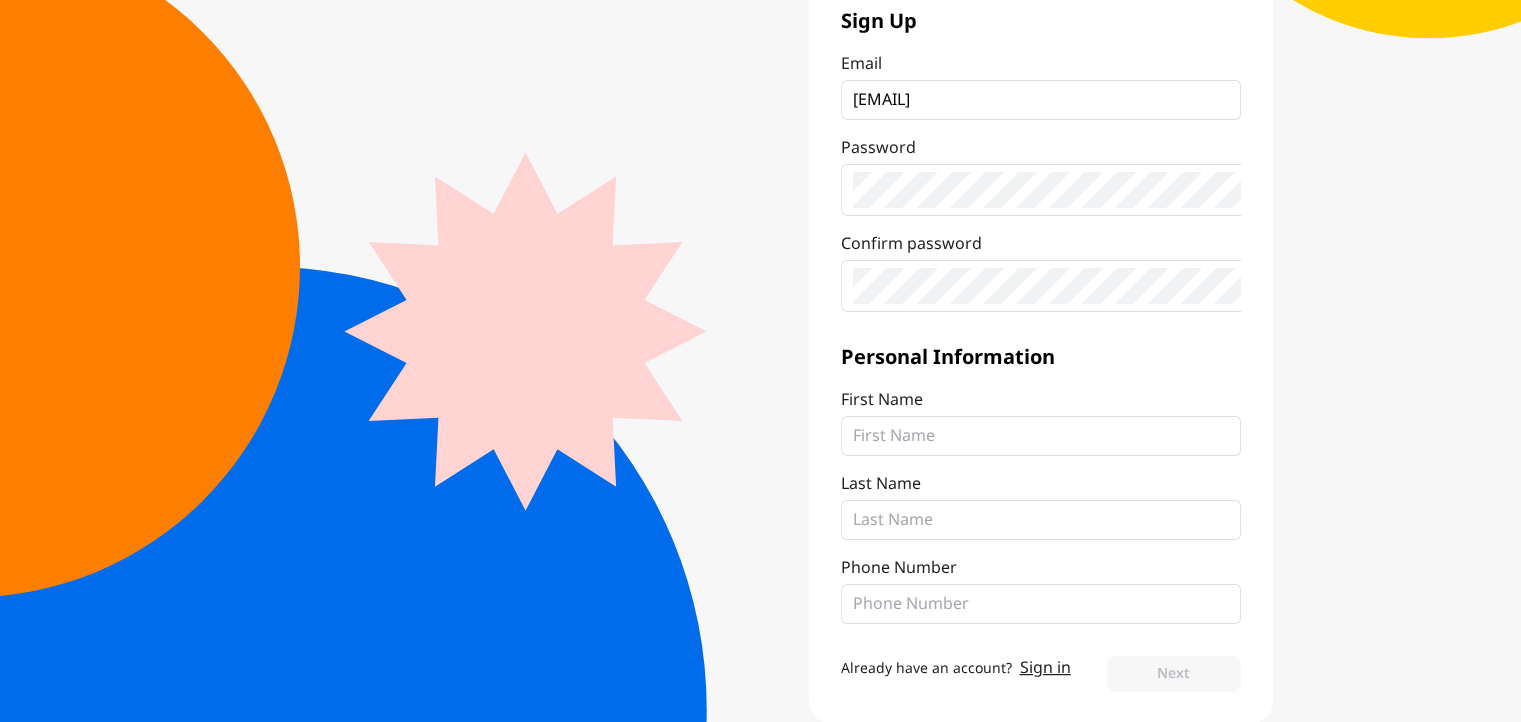 click on "Personal Information First Name Last Name Phone Number" at bounding box center [1041, 484] 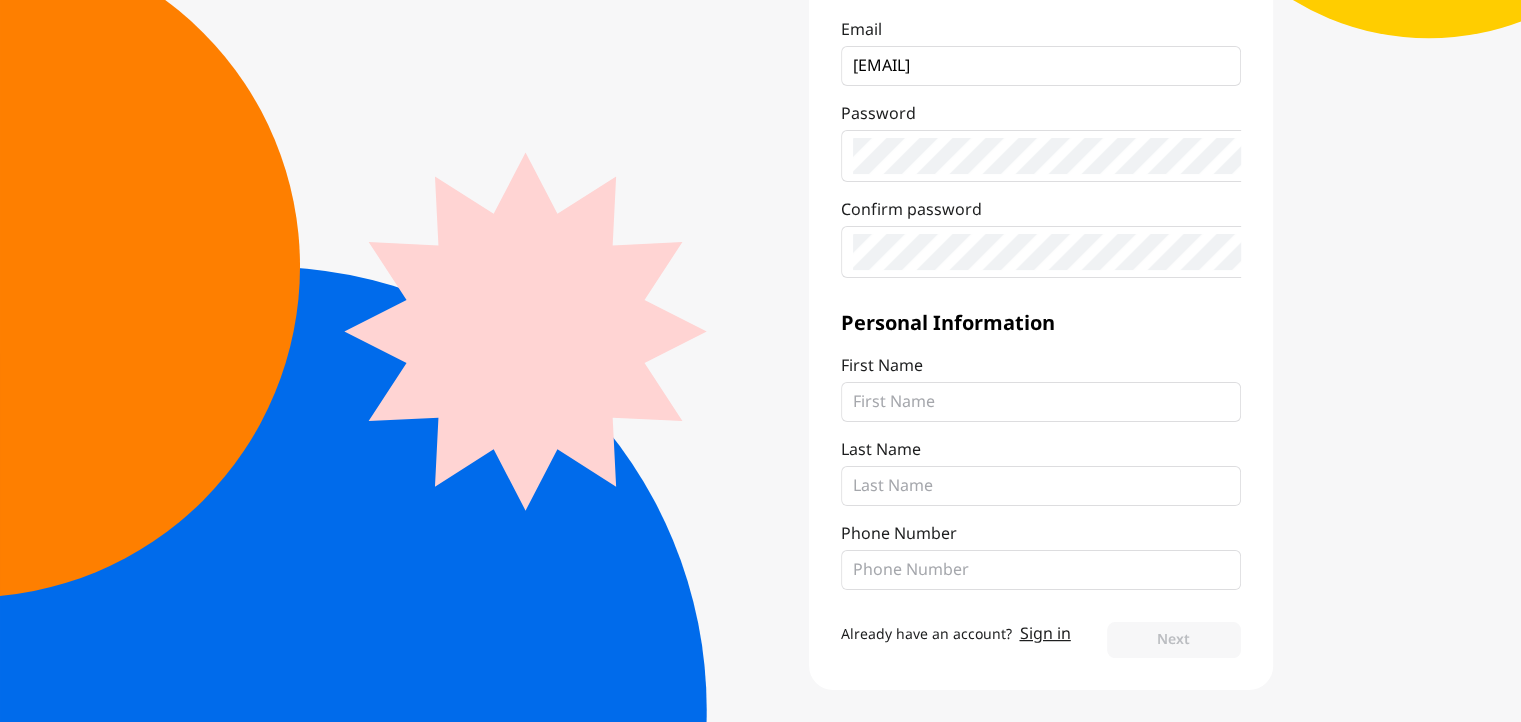 scroll, scrollTop: 328, scrollLeft: 0, axis: vertical 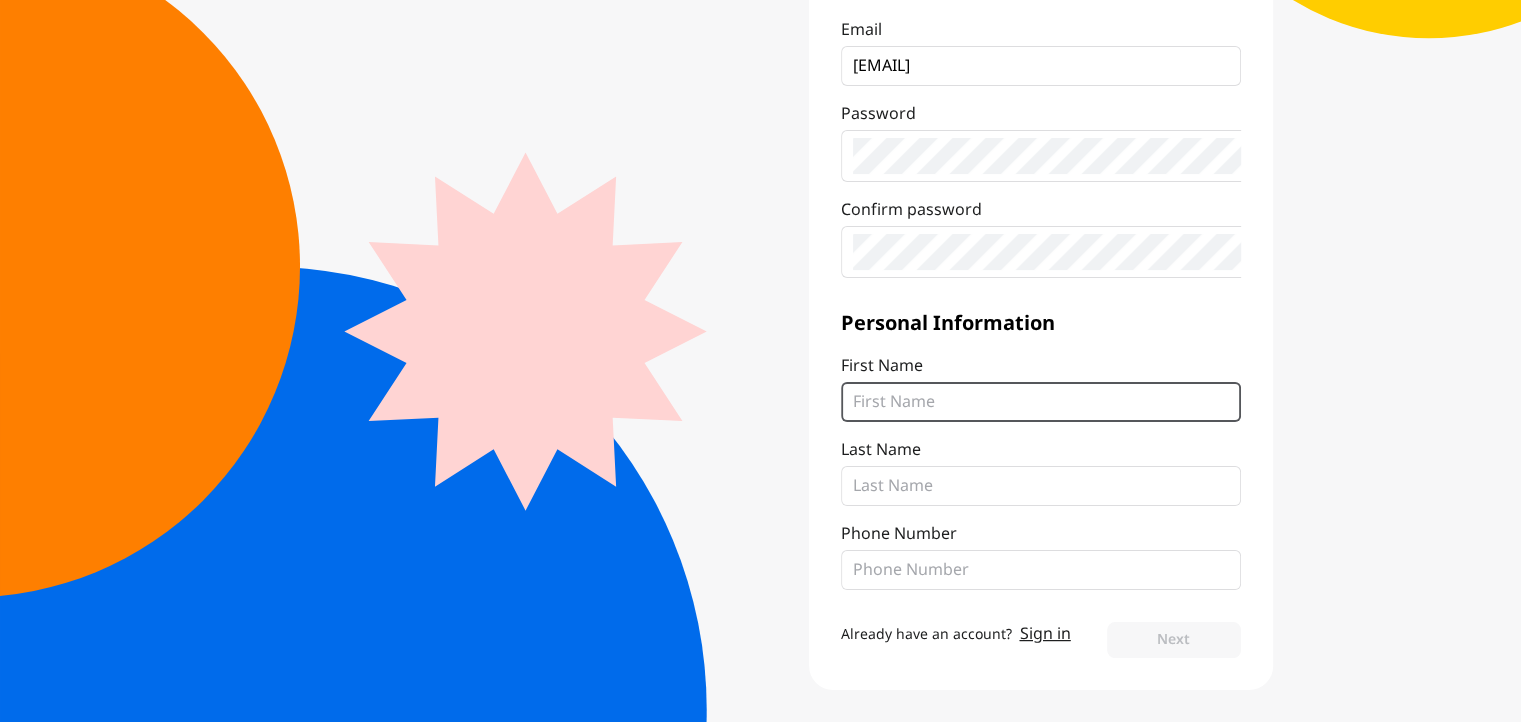 click on "First Name" at bounding box center (1041, 402) 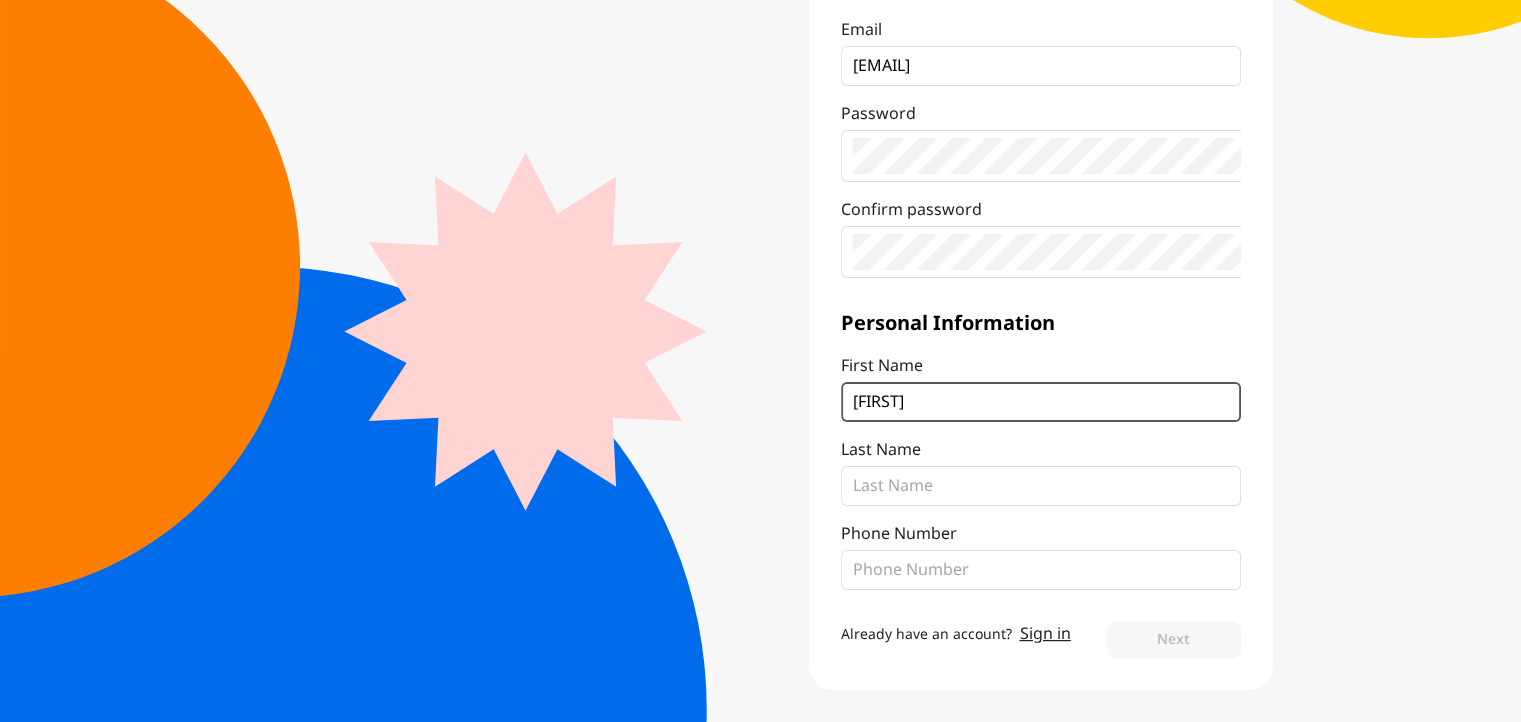 type on "Nattawat" 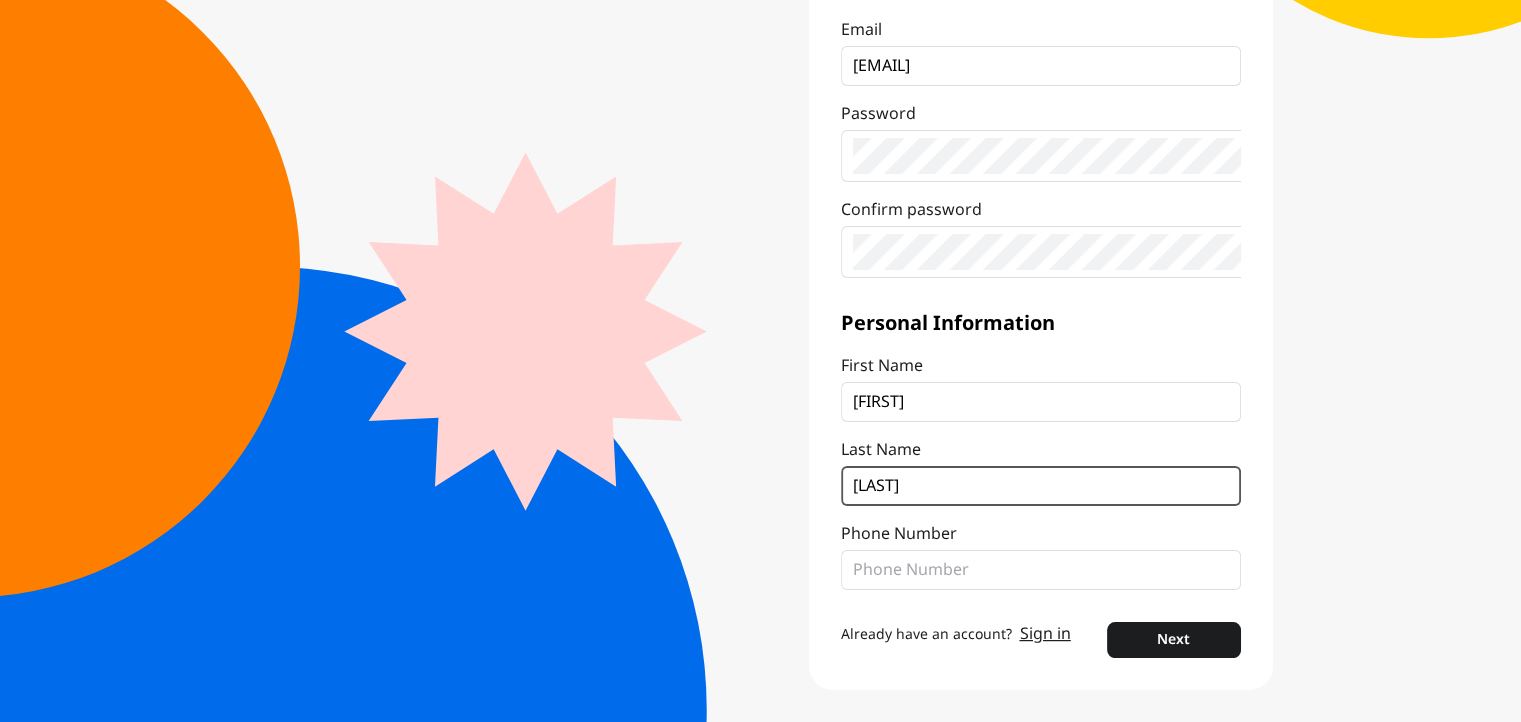 scroll, scrollTop: 664, scrollLeft: 0, axis: vertical 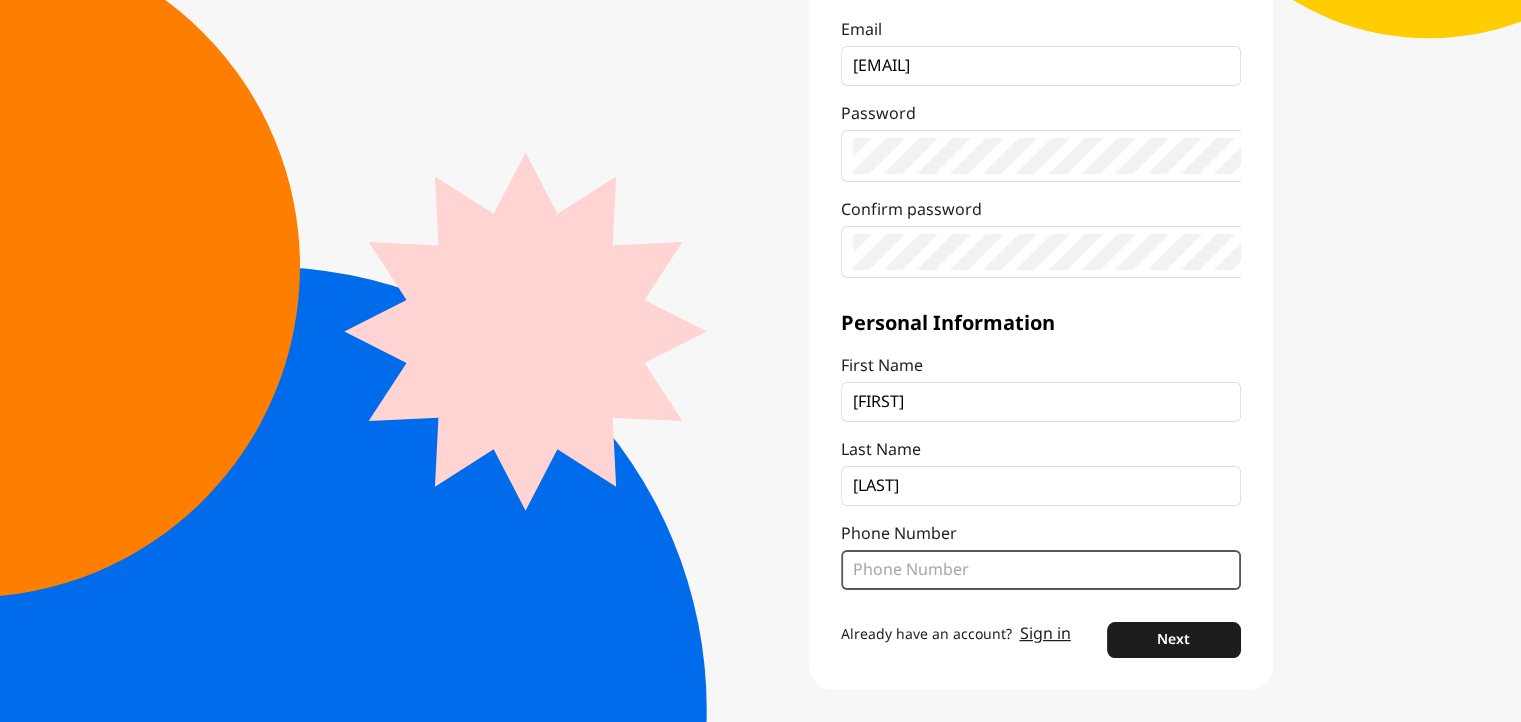 click on "Phone Number" at bounding box center (1041, 570) 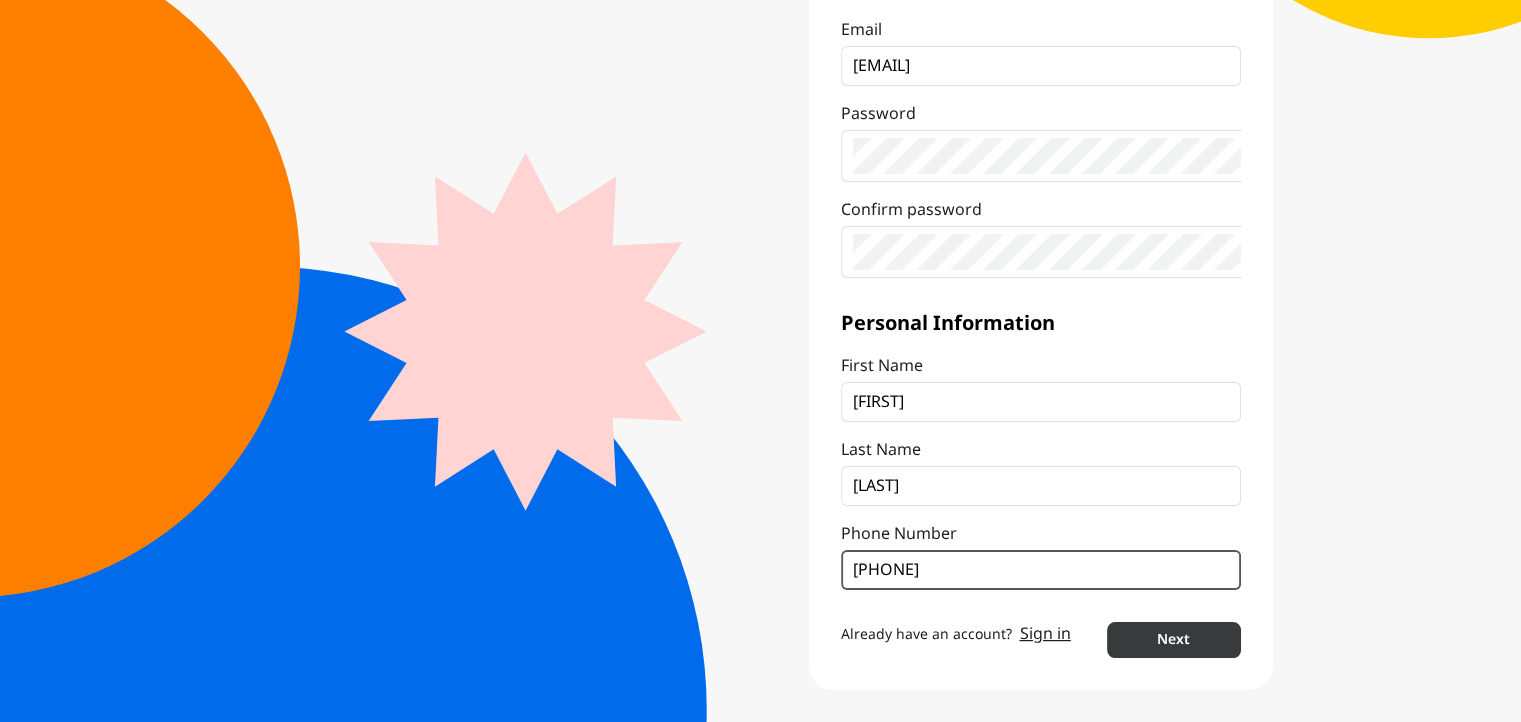 type on "0823324625" 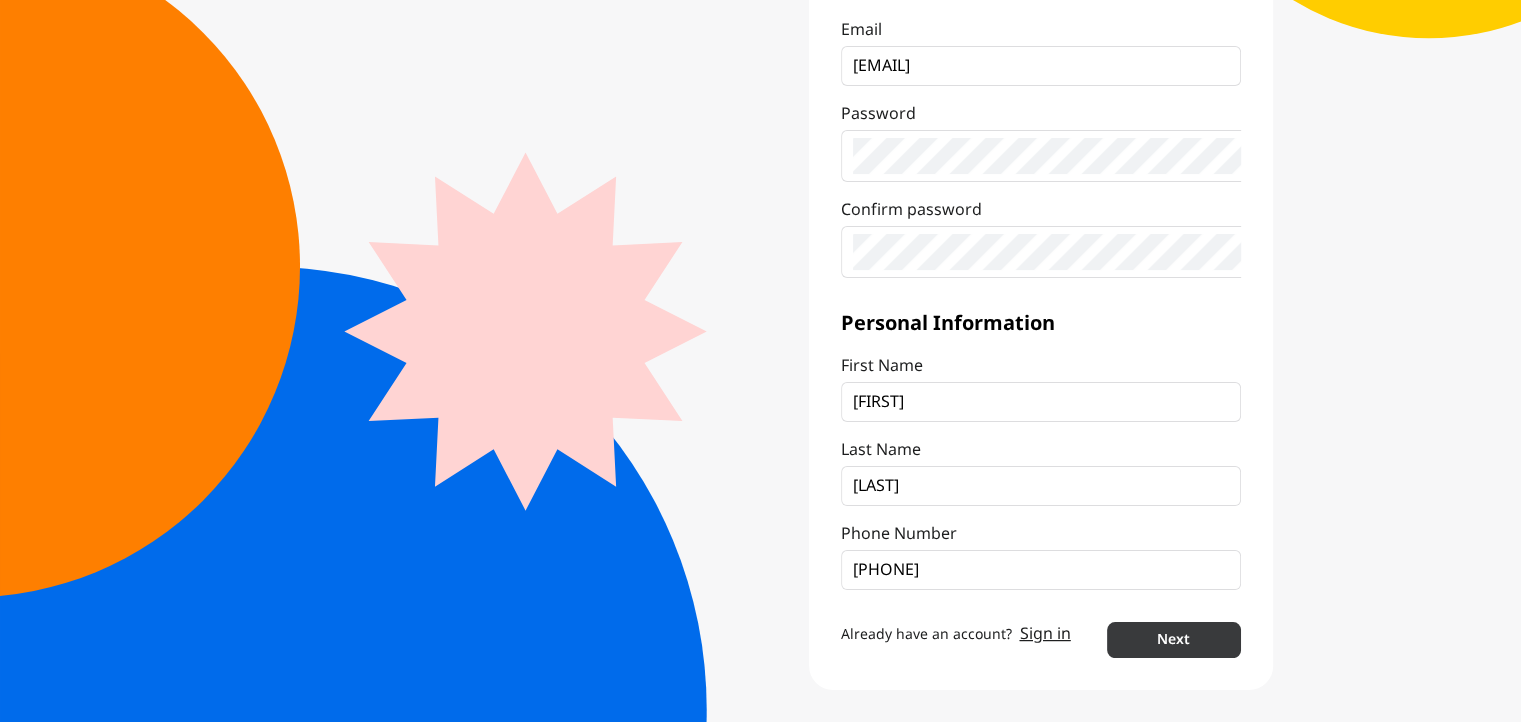 click on "Next" at bounding box center [1173, 640] 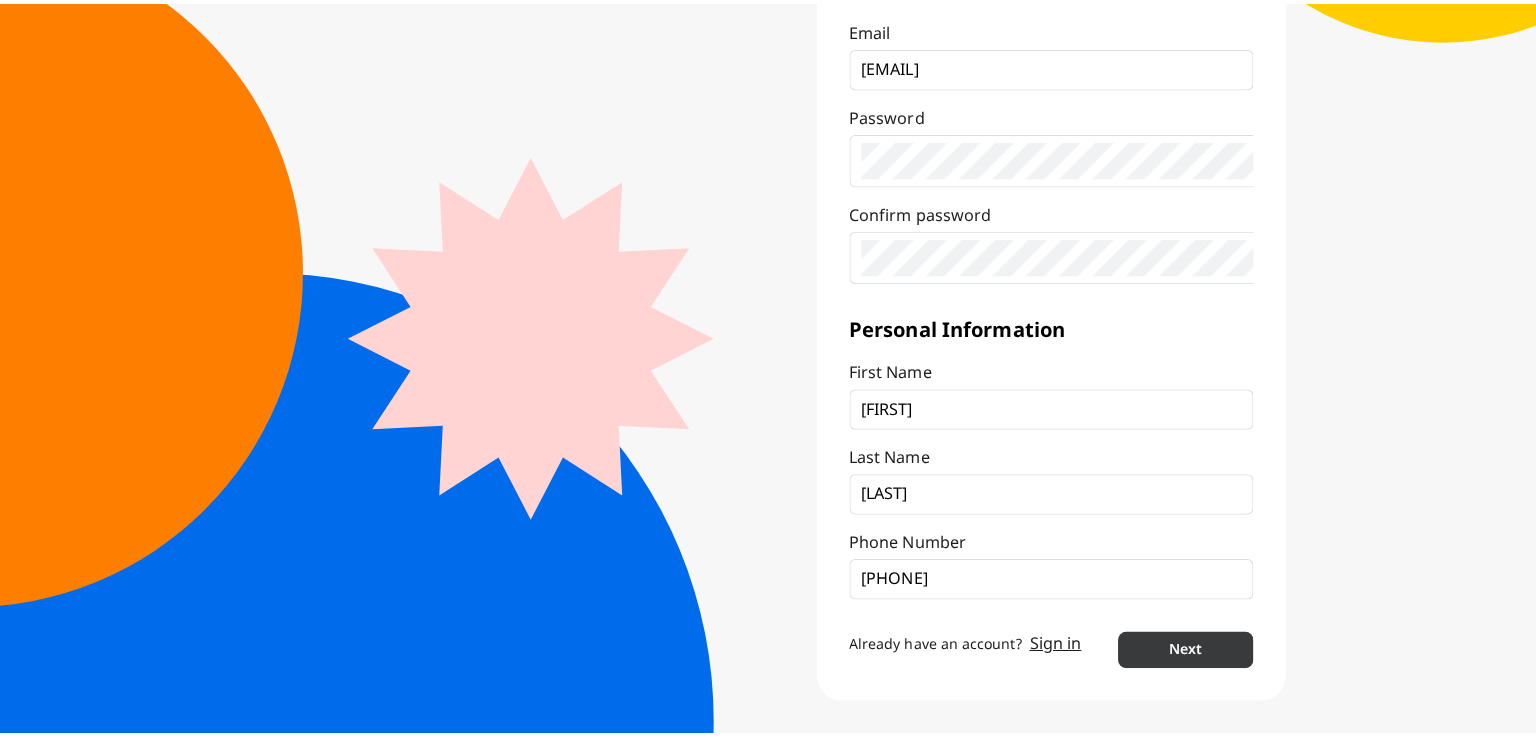 scroll, scrollTop: 0, scrollLeft: 0, axis: both 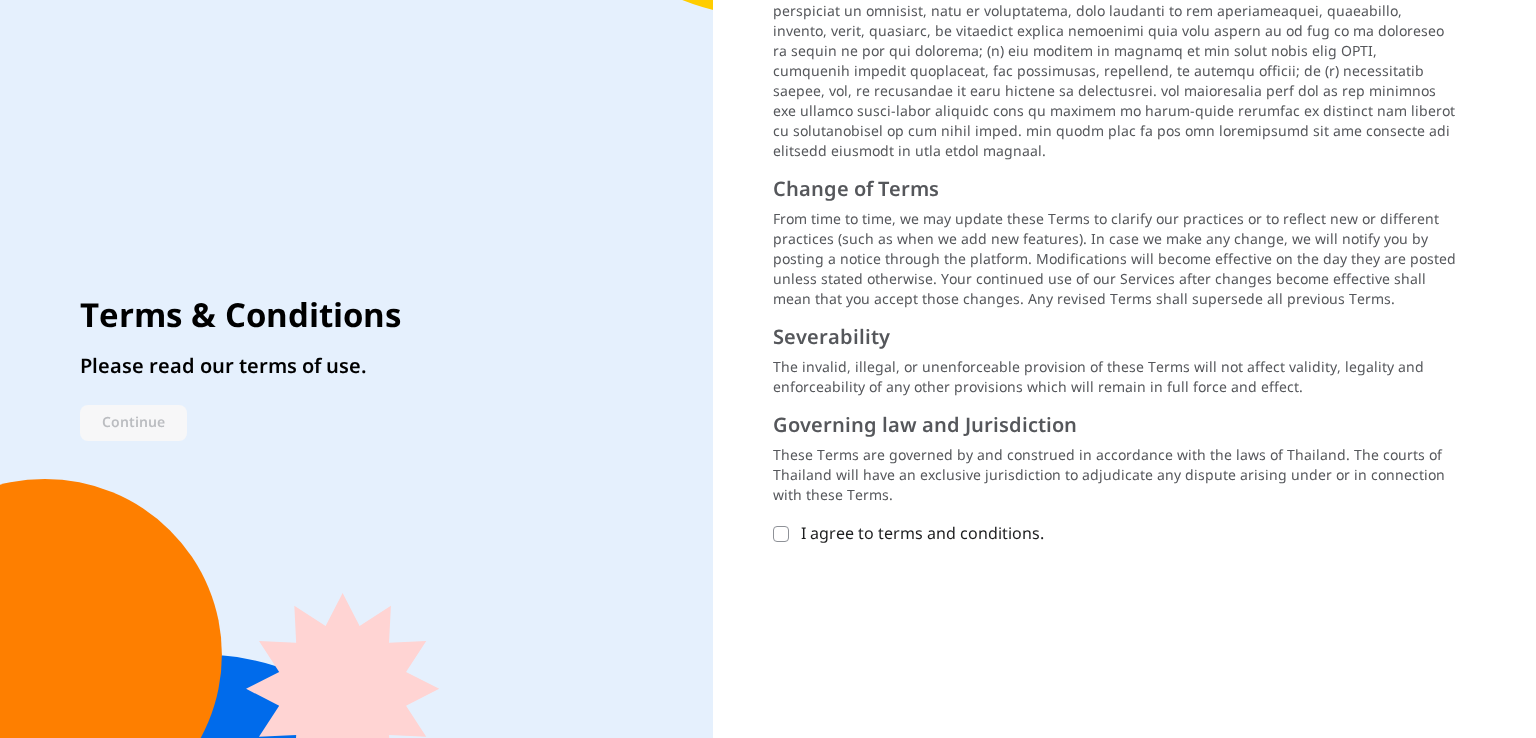 click 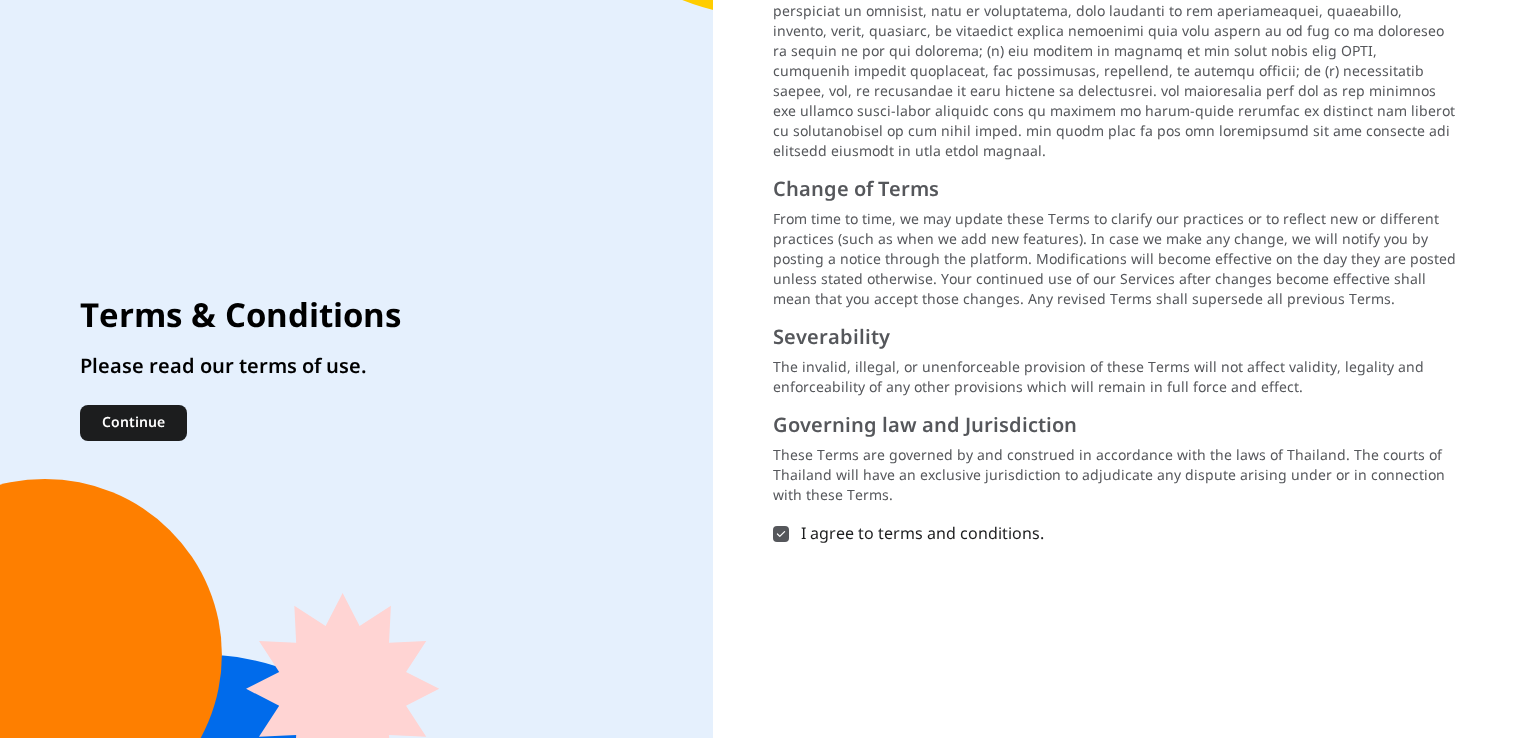 click on "Terms & Conditions Please read our terms of use. Continue" at bounding box center [356, 369] 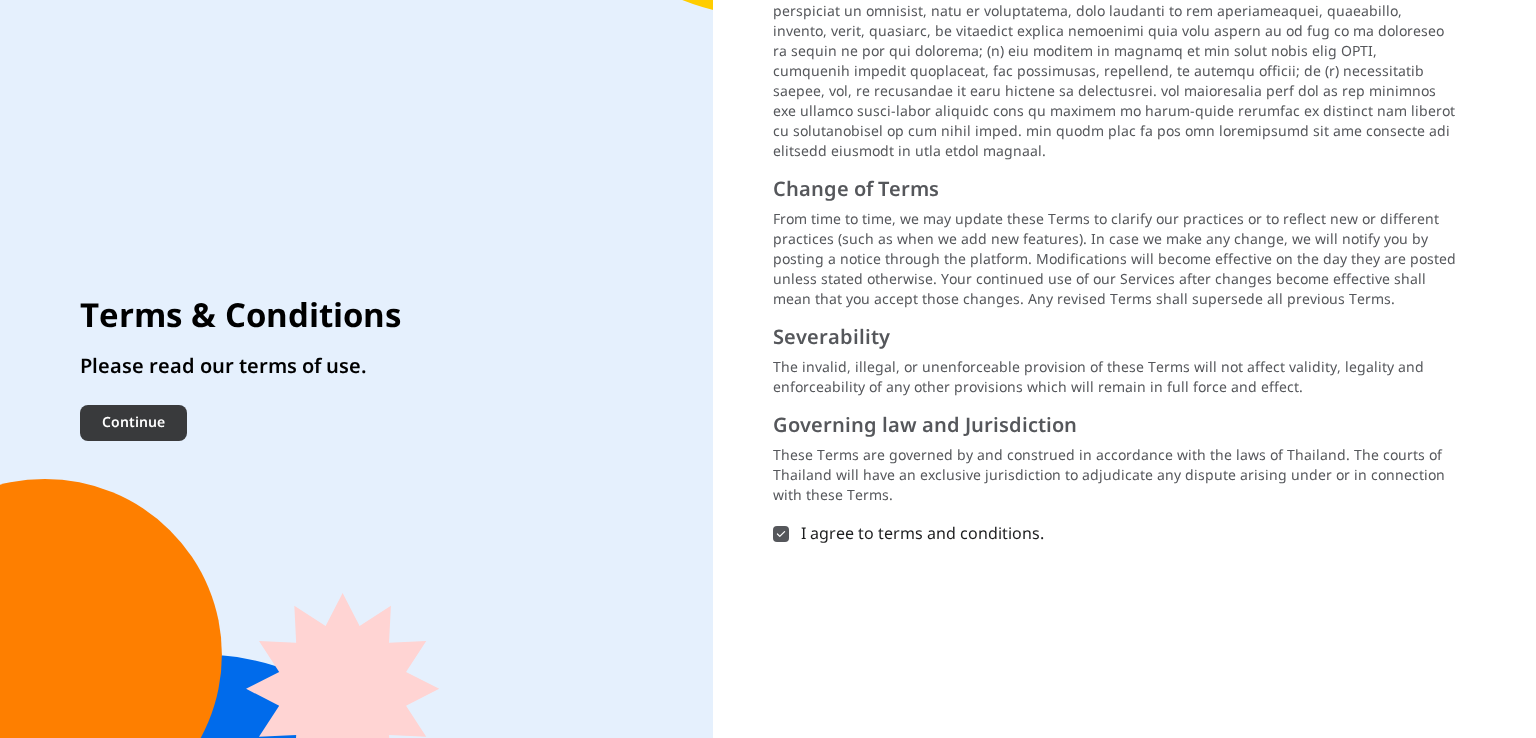 click on "Continue" at bounding box center (133, 423) 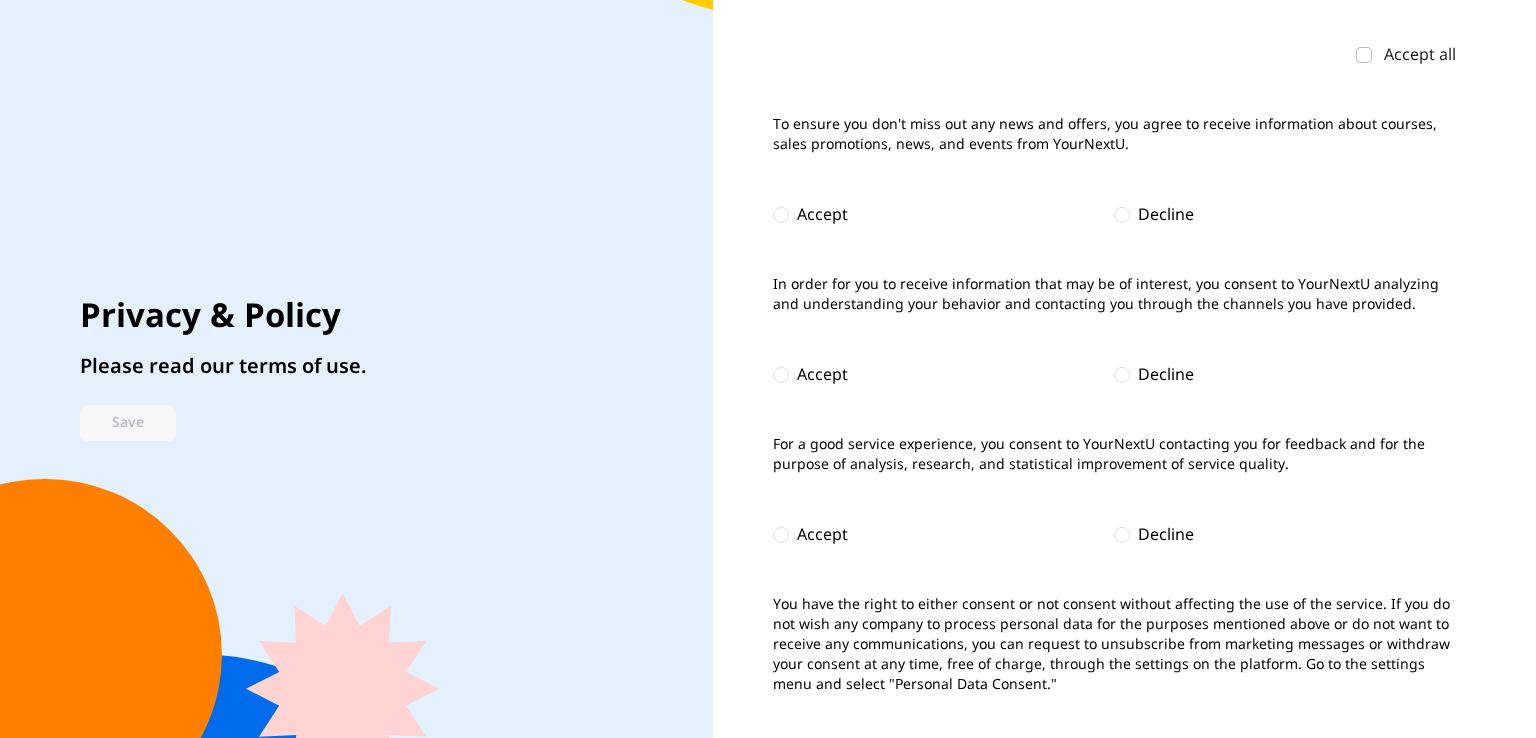 click on "Accept all To ensure you don't miss out any news and offers, you agree to receive information about courses, sales promotions, news, and events from YourNextU. Accept Decline In order for you to receive information that may be of interest, you consent to YourNextU analyzing and understanding your behavior and contacting you through the channels you have provided. Accept Decline For a good service experience, you consent to YourNextU contacting you for feedback and for the purpose of analysis, research, and statistical improvement of service quality. Accept Decline You have the right to either consent or not consent without affecting the use of the service. If you do not wish any company to process personal data for the purposes mentioned above or do not want to receive any communications, you can request to unsubscribe from marketing messages or withdraw your consent at any time, free of charge, through the settings on the platform. Go to the settings menu and select "Personal Data Consent." Accept all Save" at bounding box center [1114, 369] 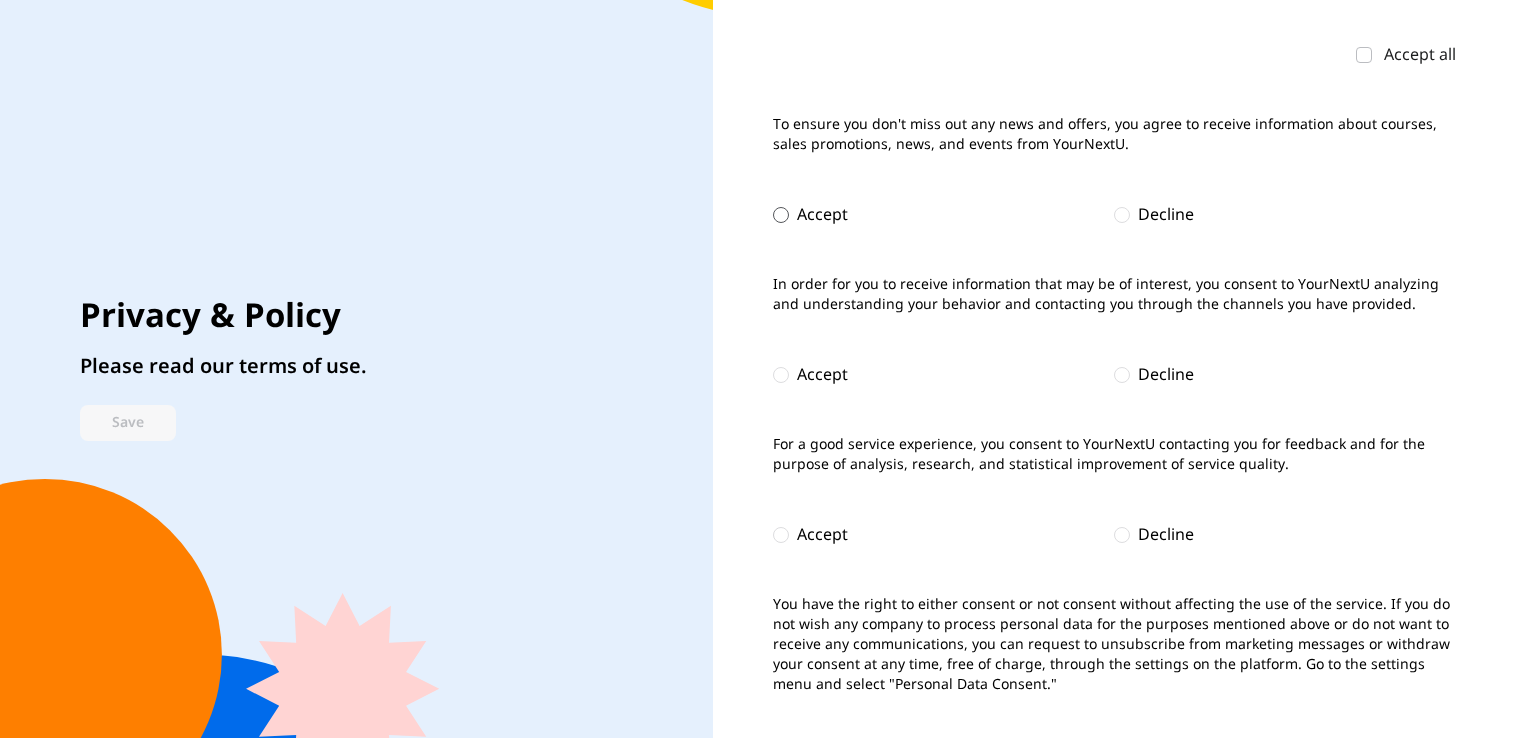 click at bounding box center (781, 215) 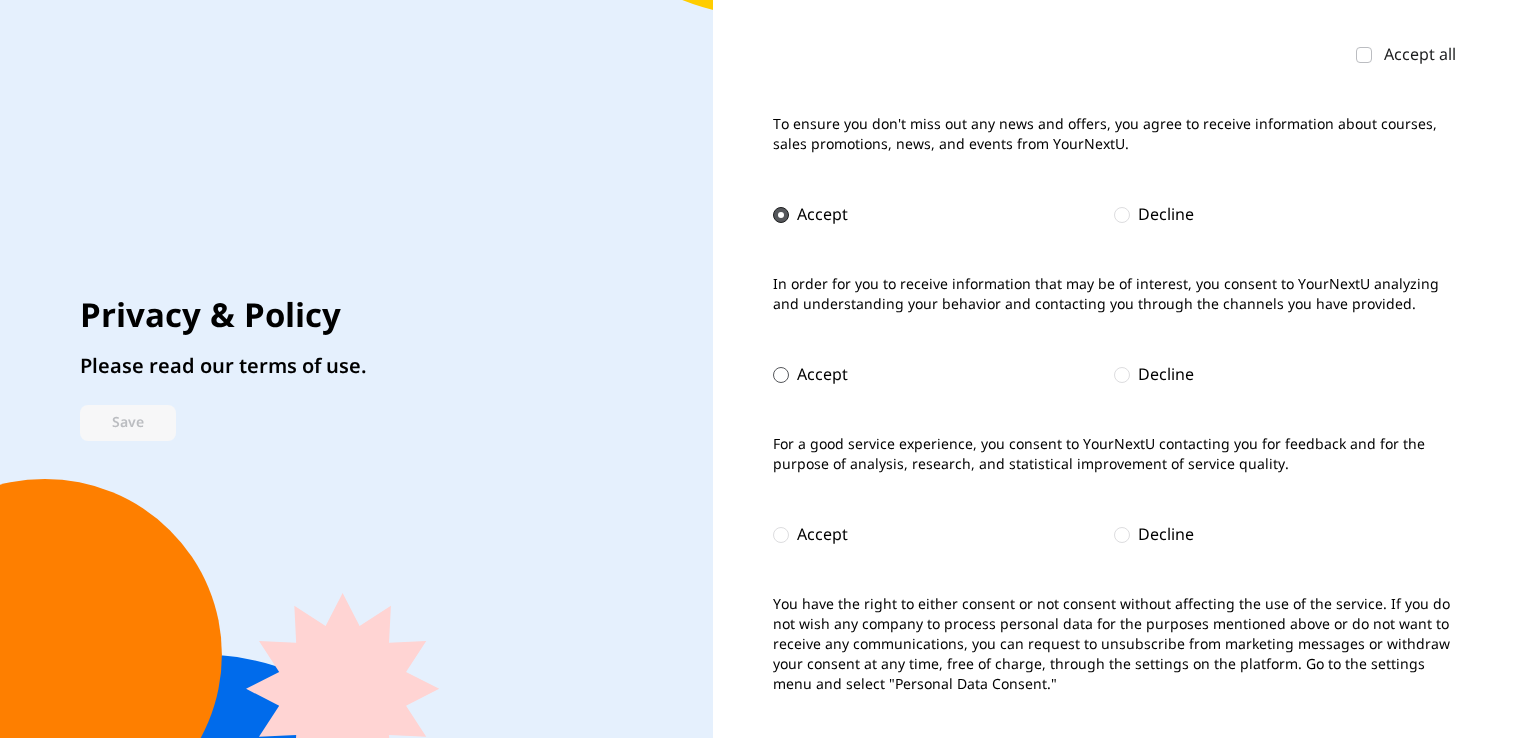 click at bounding box center [781, 375] 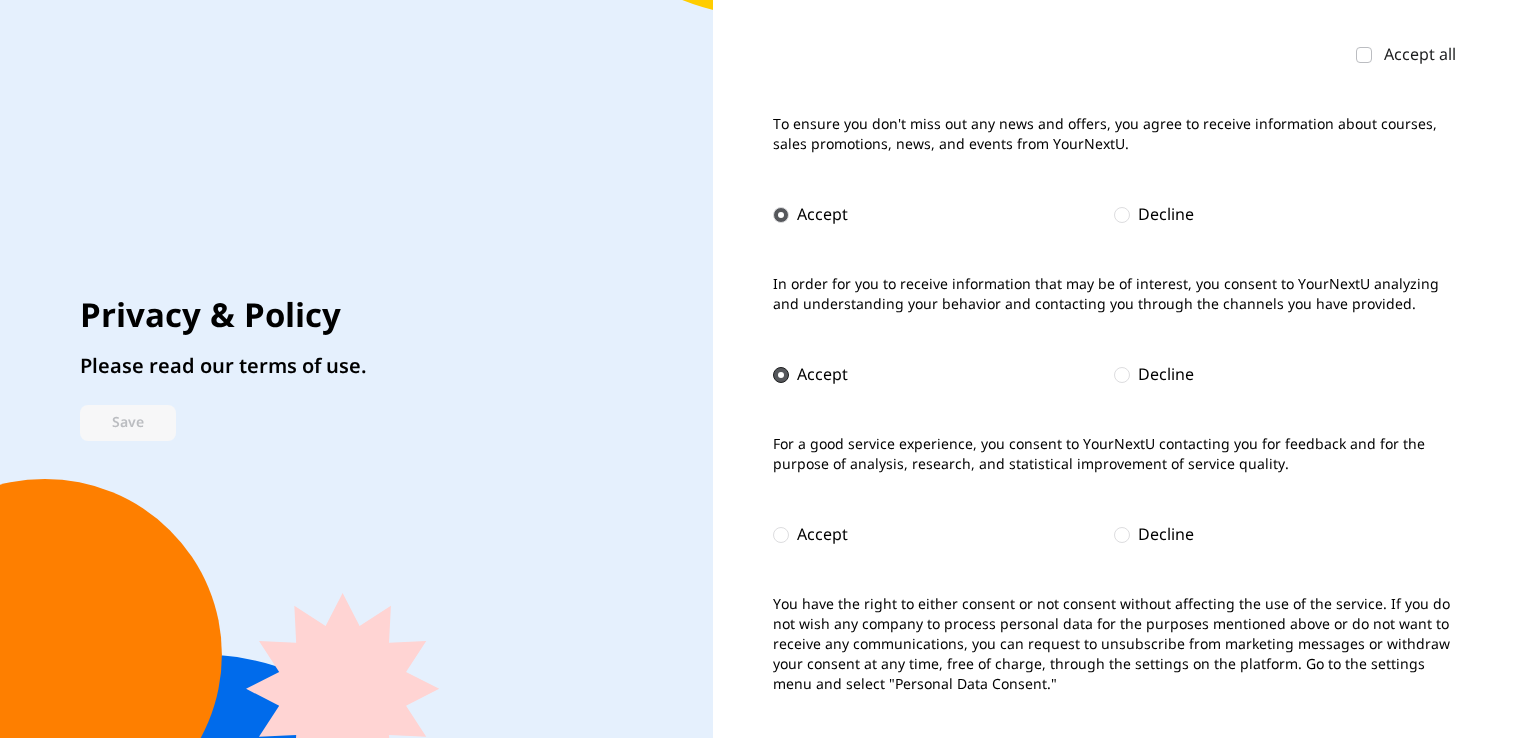scroll, scrollTop: 200, scrollLeft: 0, axis: vertical 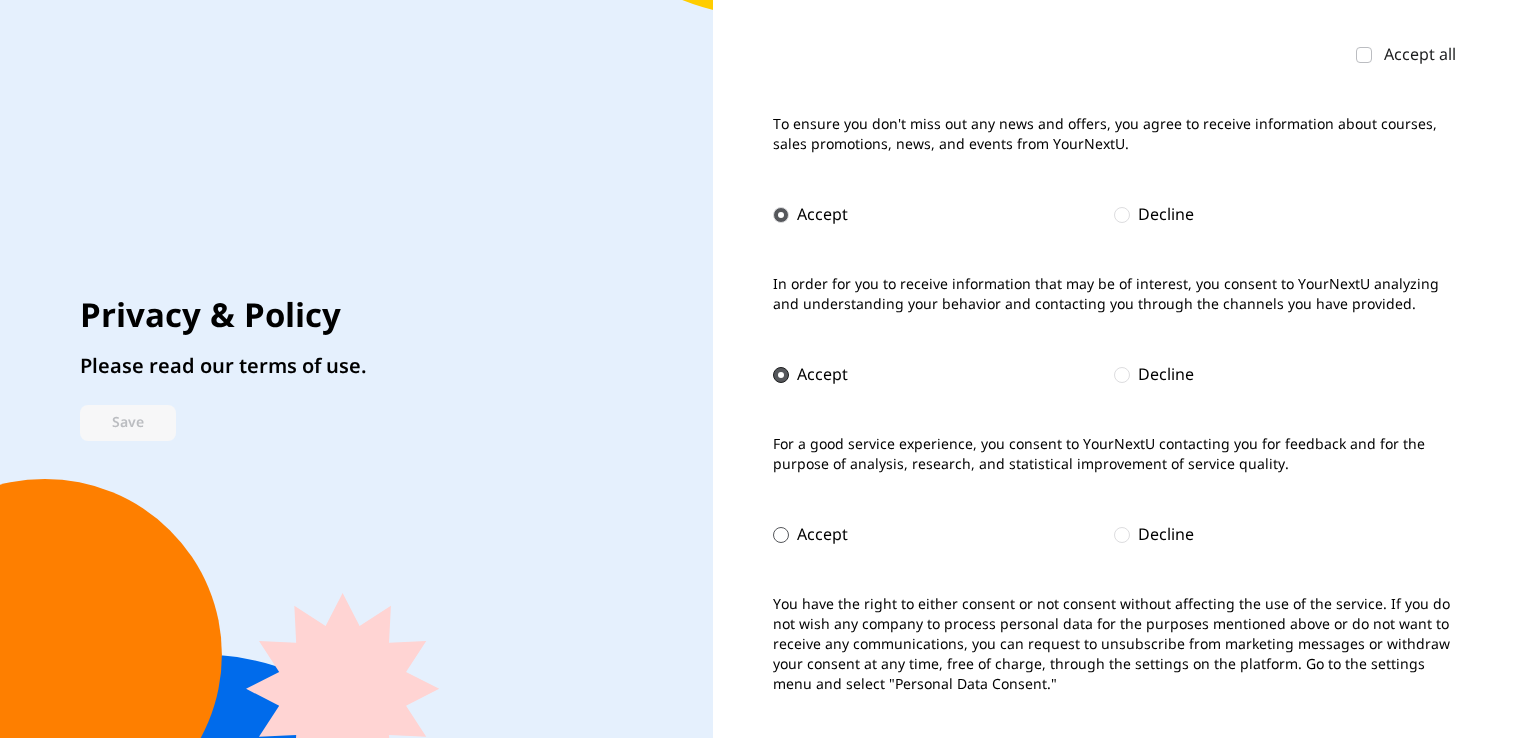 click at bounding box center [781, 535] 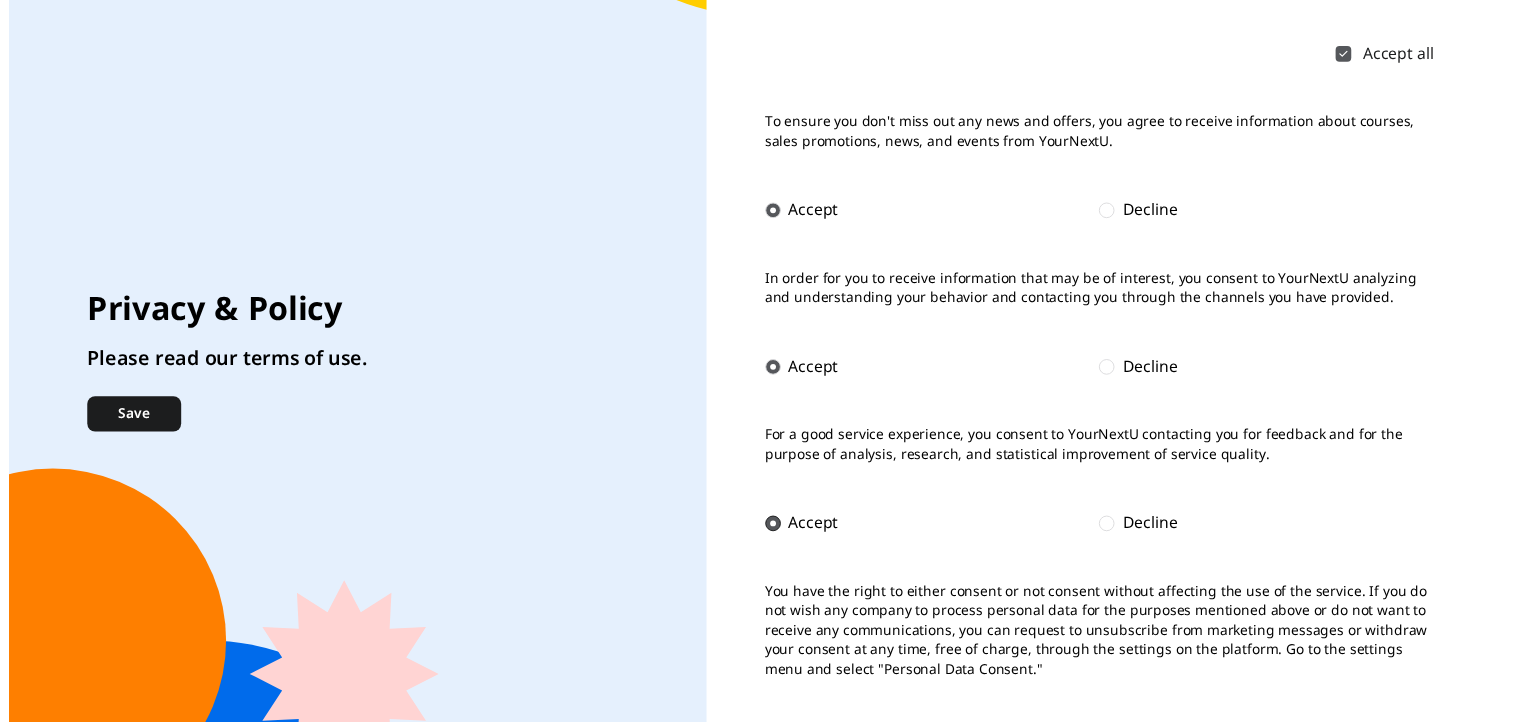 scroll, scrollTop: 225, scrollLeft: 0, axis: vertical 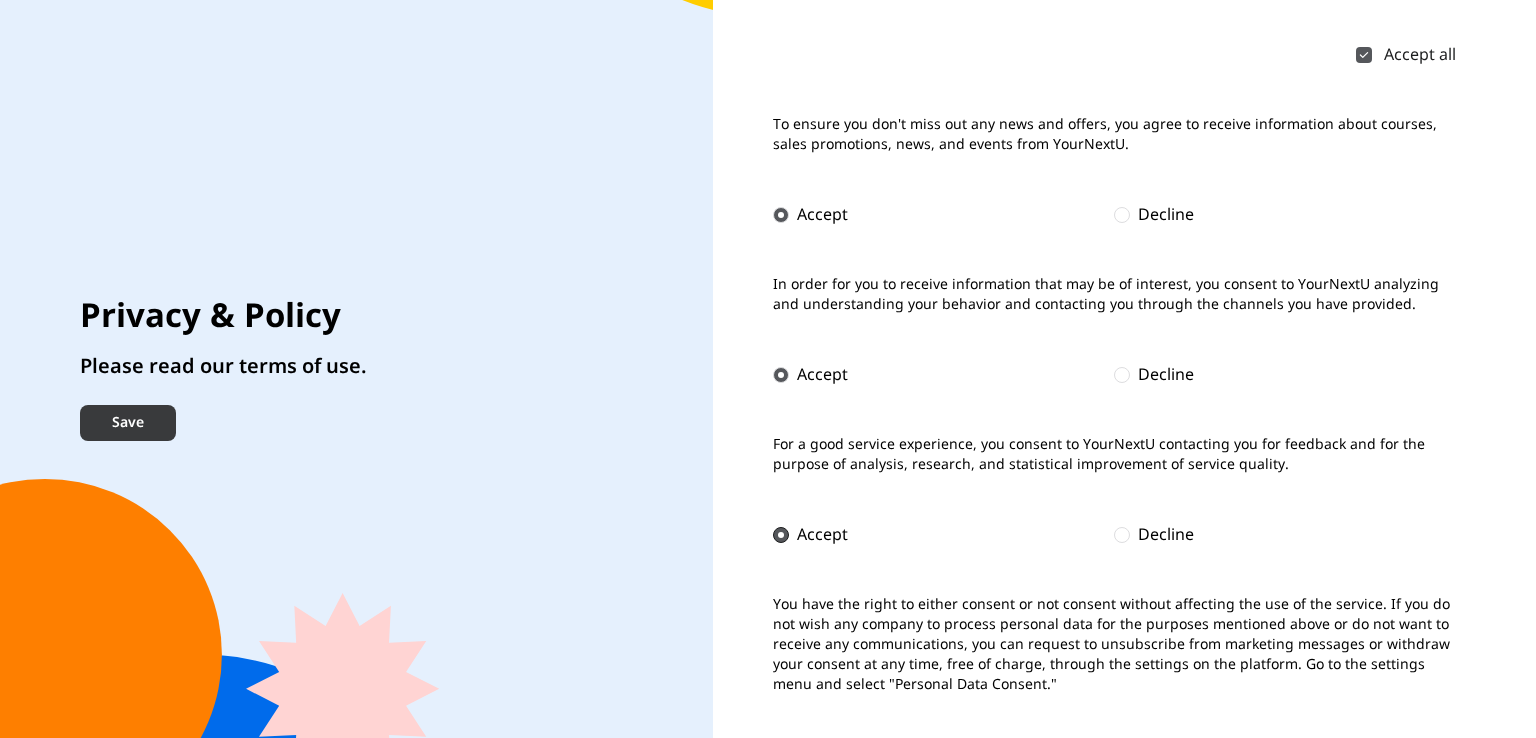 click on "Save" at bounding box center (128, 423) 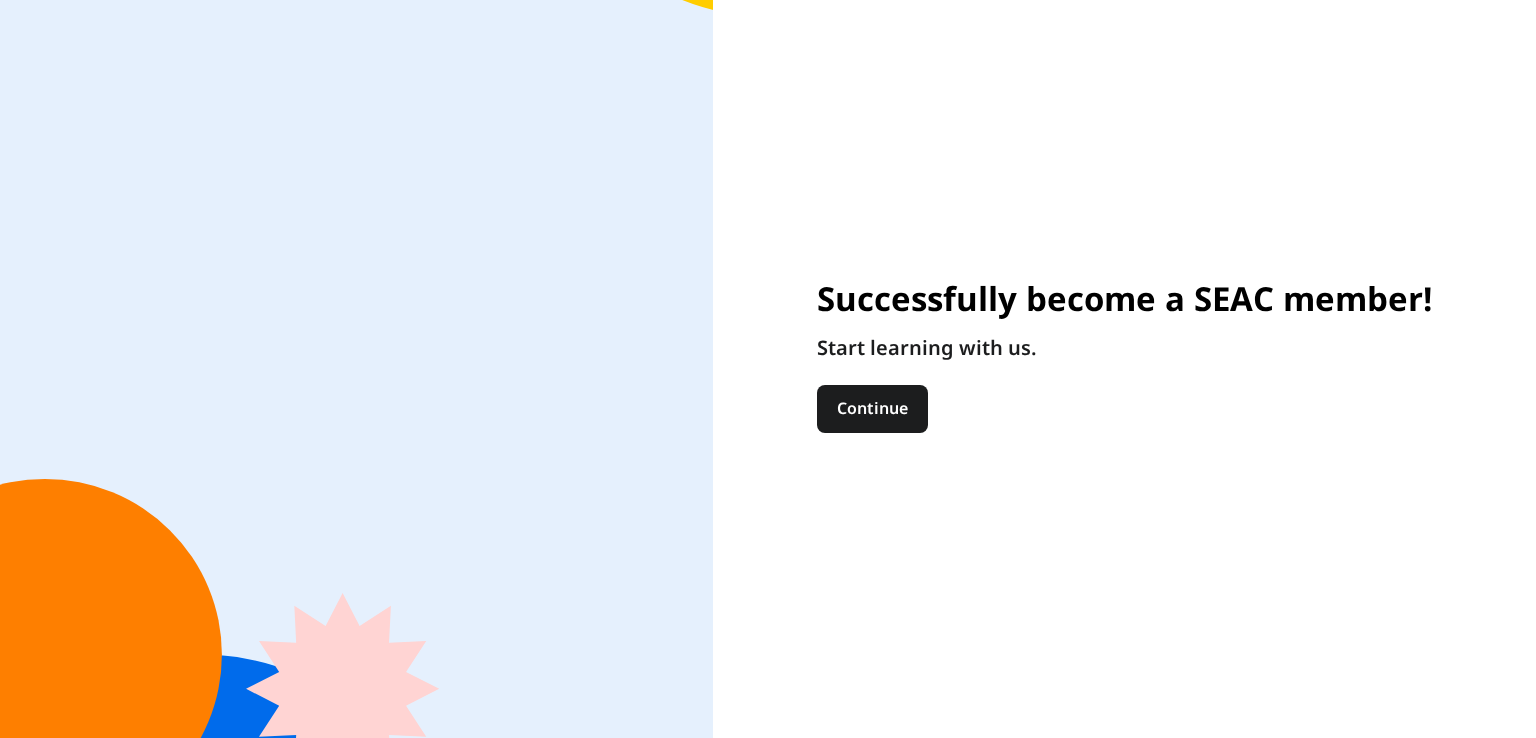 click on "Continue" at bounding box center (1124, 409) 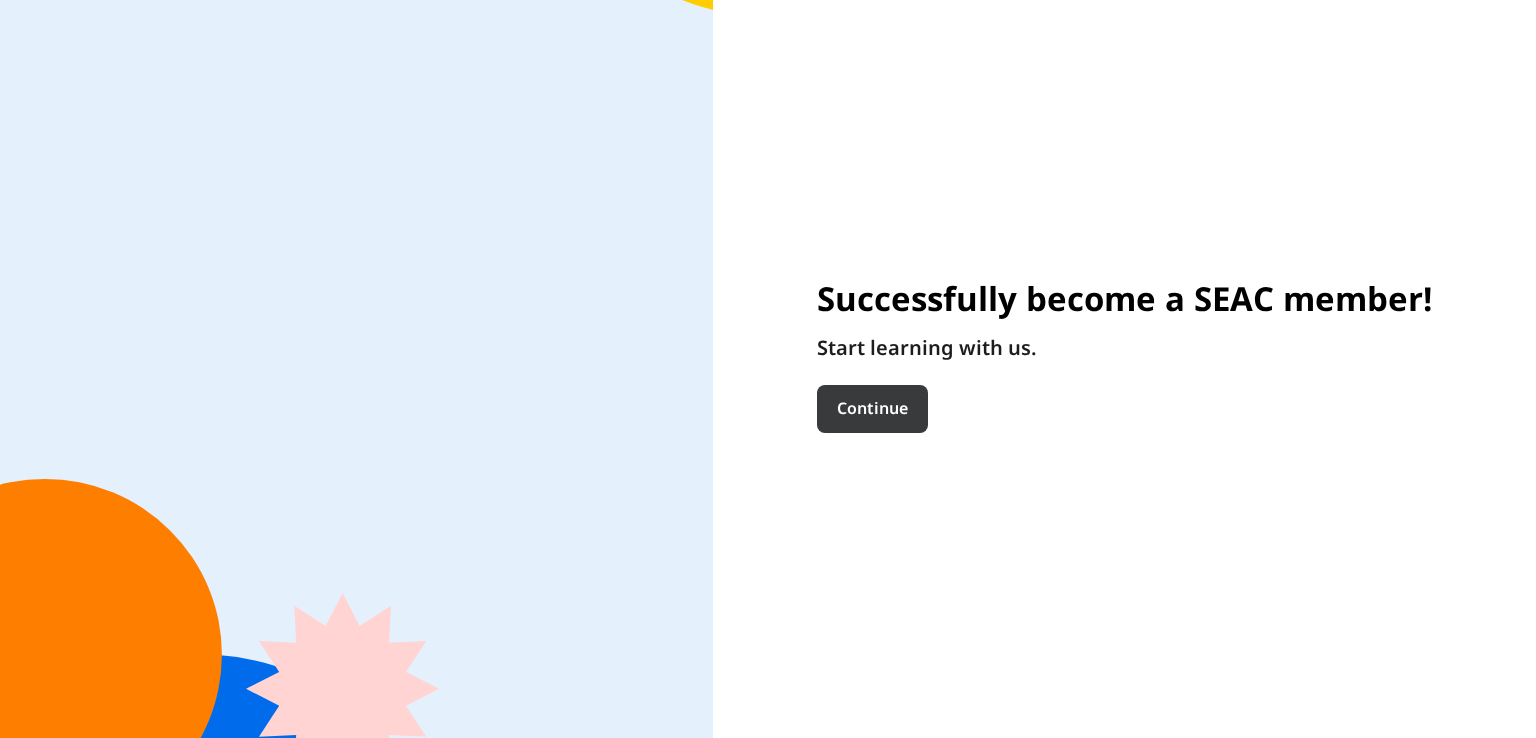 click on "Continue" at bounding box center [872, 409] 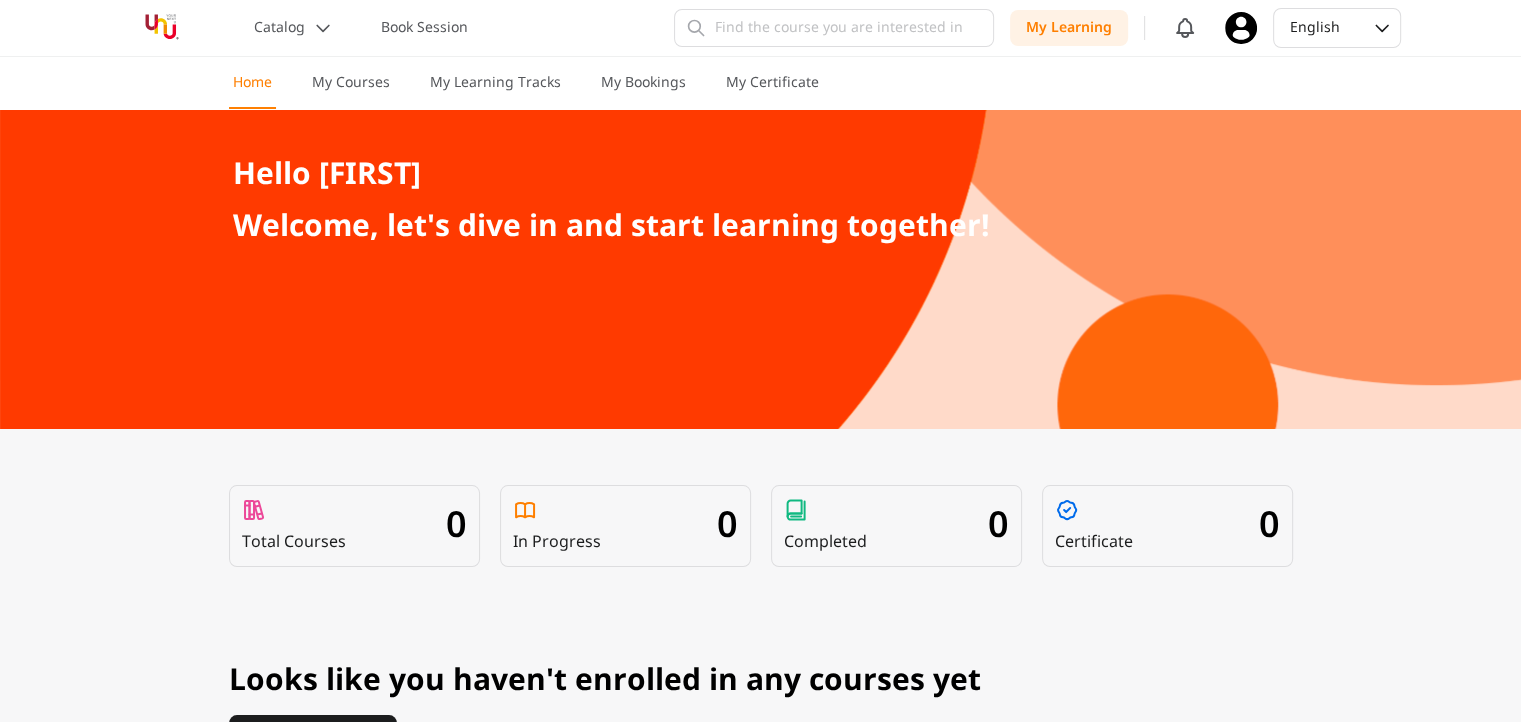 click 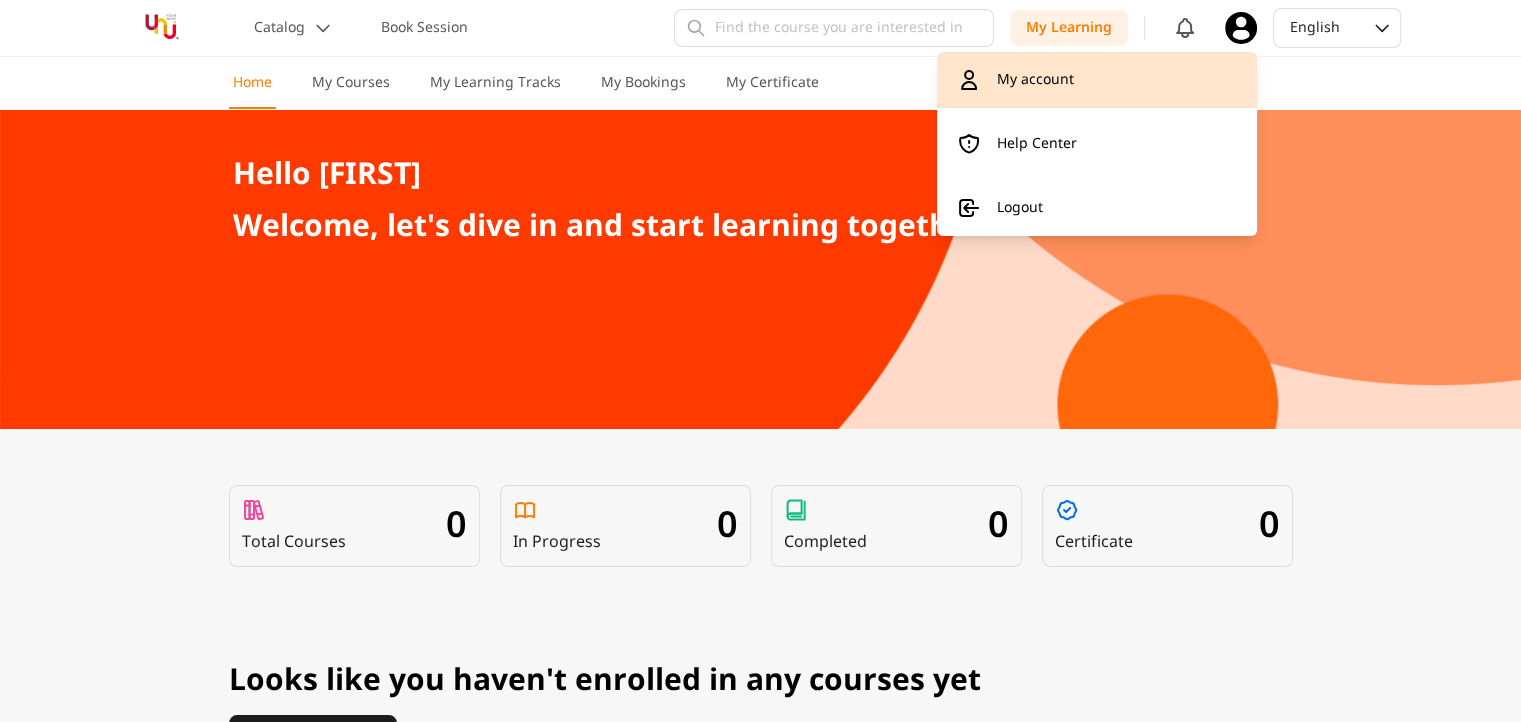 click on "My account" at bounding box center (1097, 80) 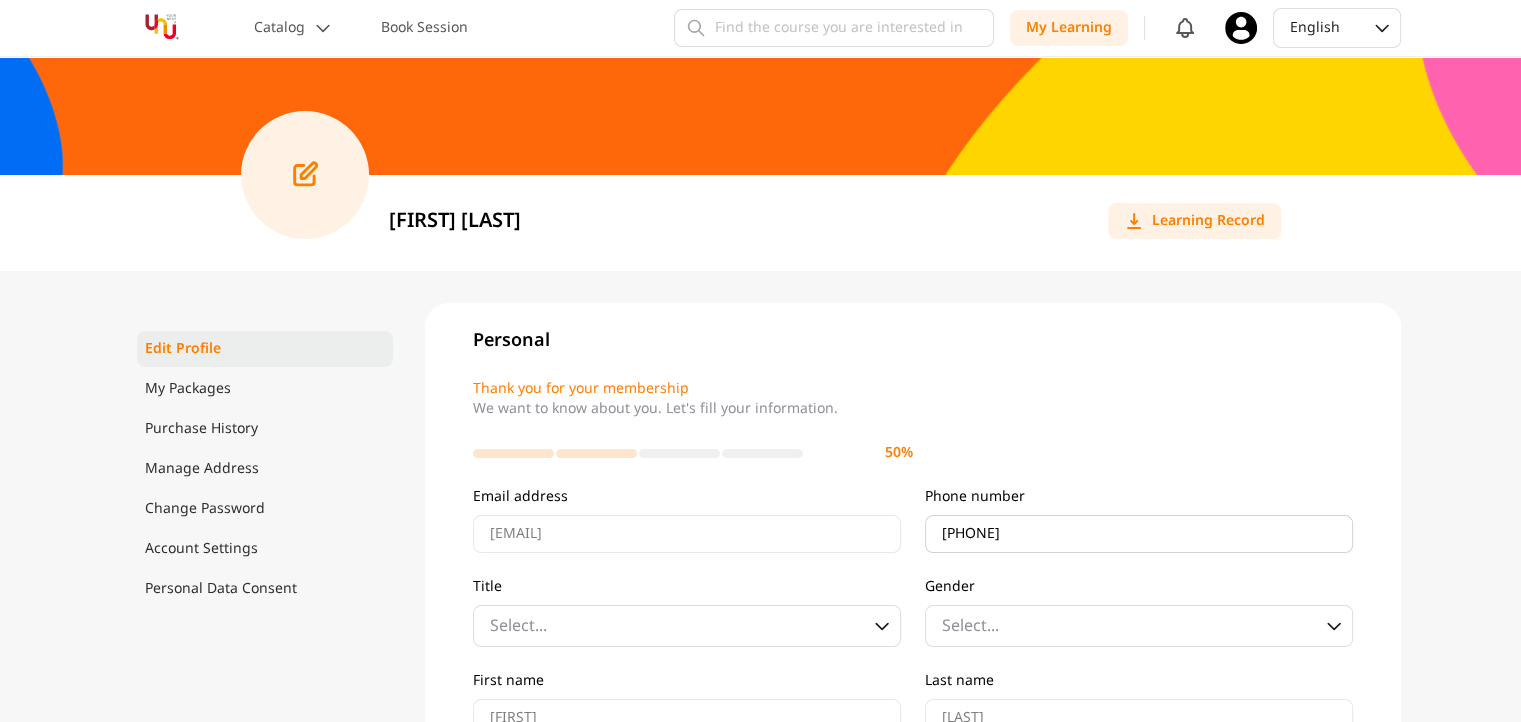 scroll, scrollTop: 0, scrollLeft: 0, axis: both 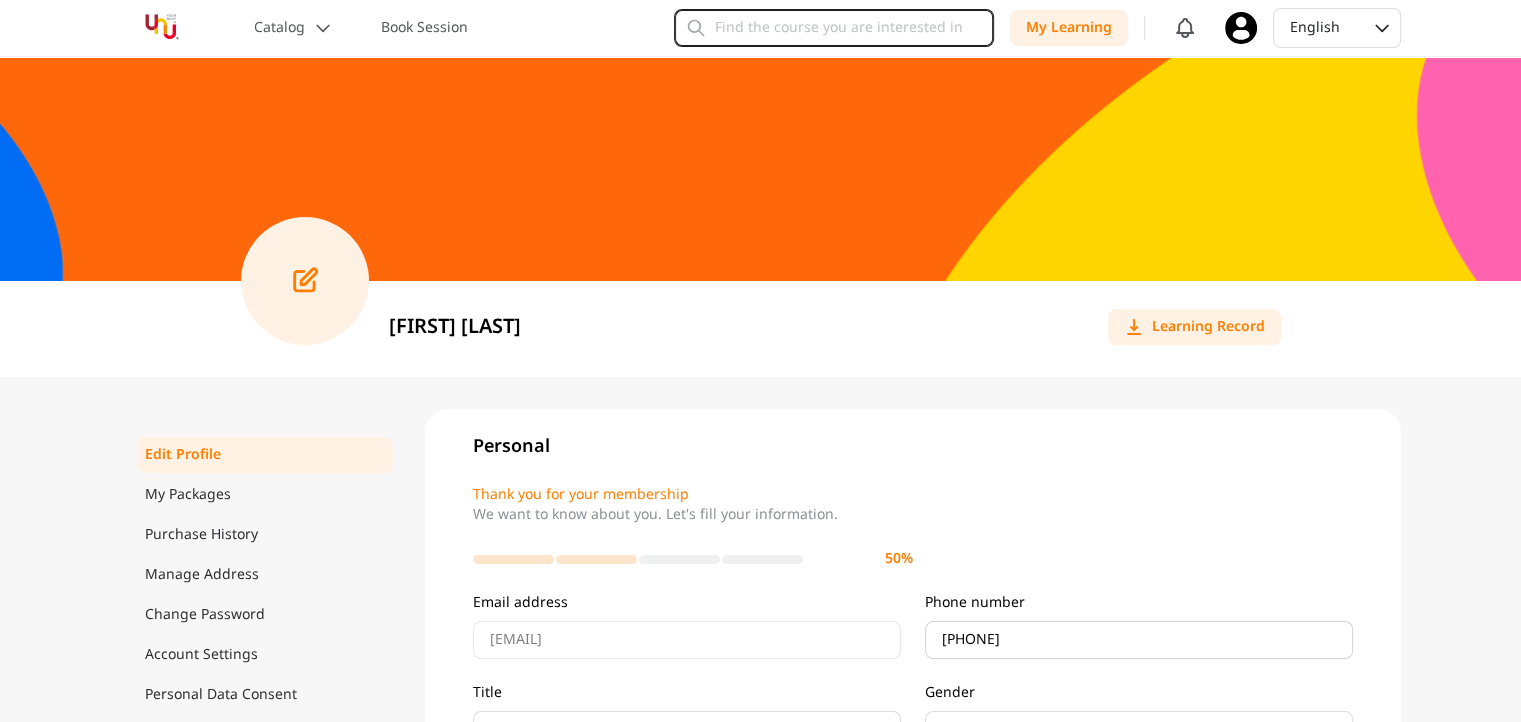 click at bounding box center (834, 28) 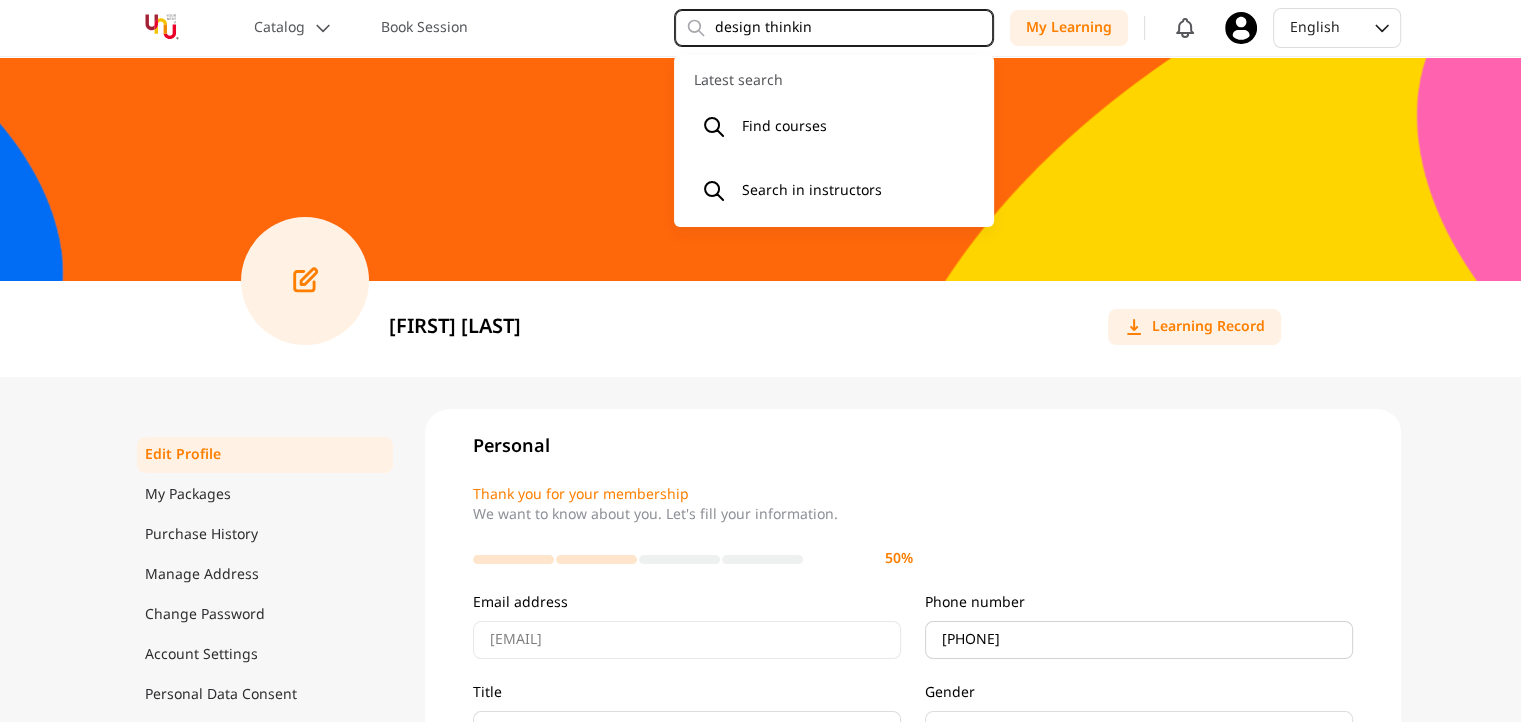 type on "design thinking" 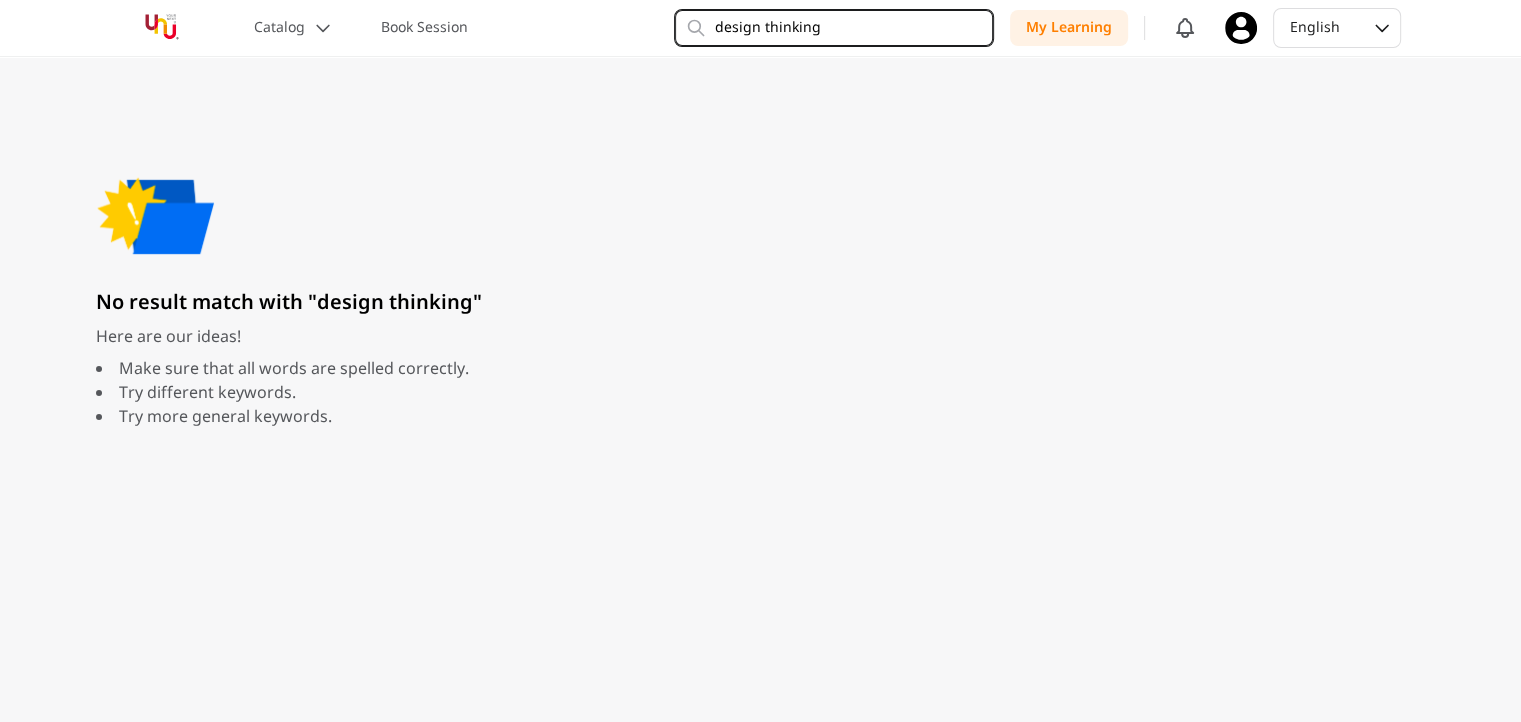 click on "design thinking" at bounding box center [834, 28] 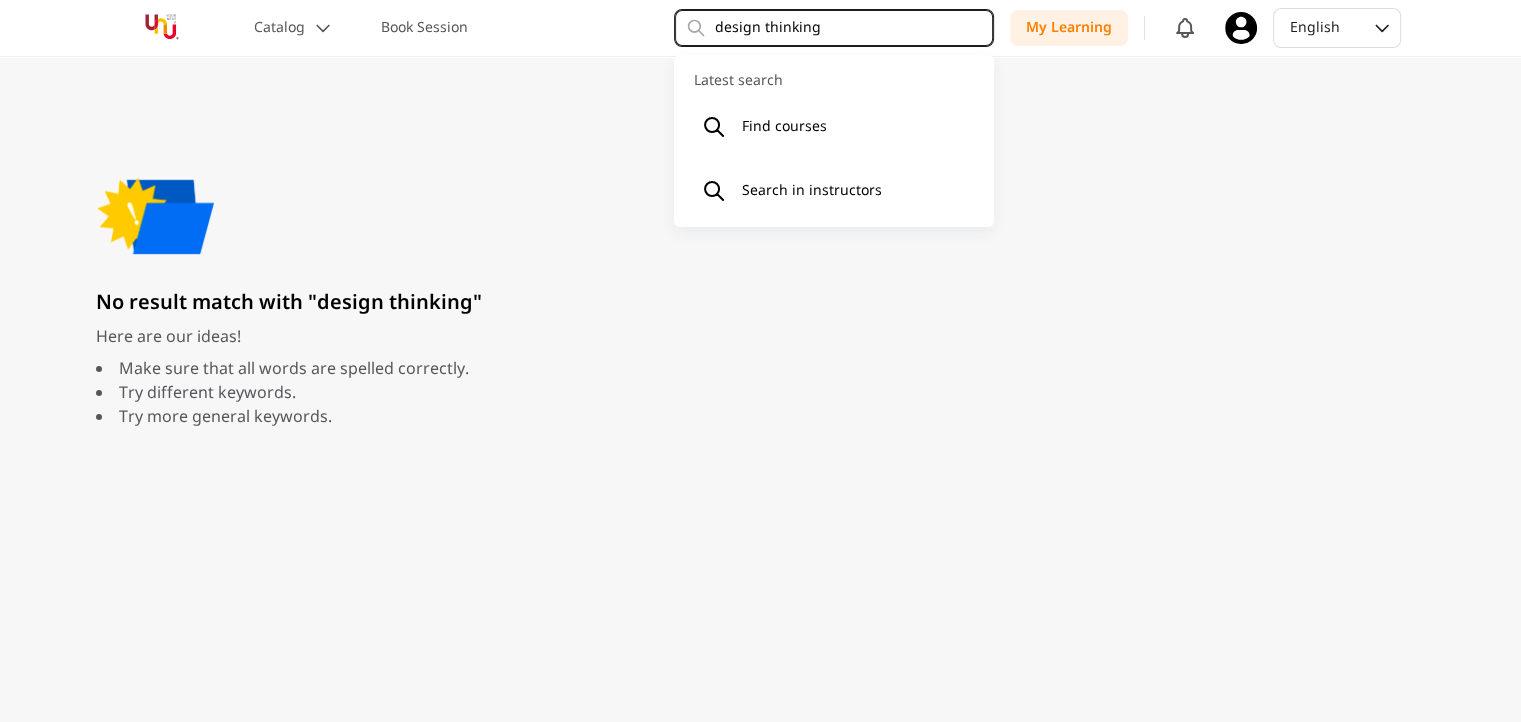 drag, startPoint x: 641, startPoint y: 21, endPoint x: 1045, endPoint y: 93, distance: 410.3657 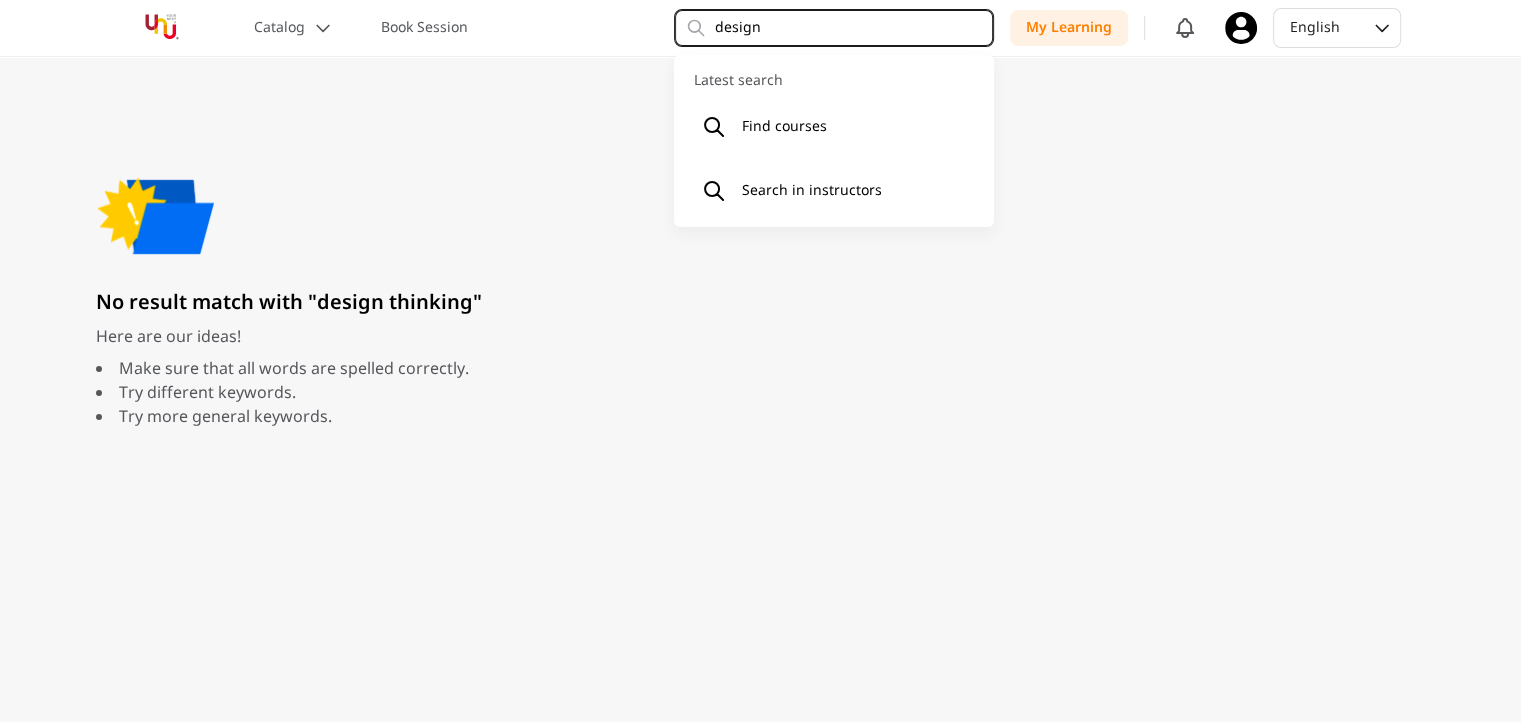 type on "design" 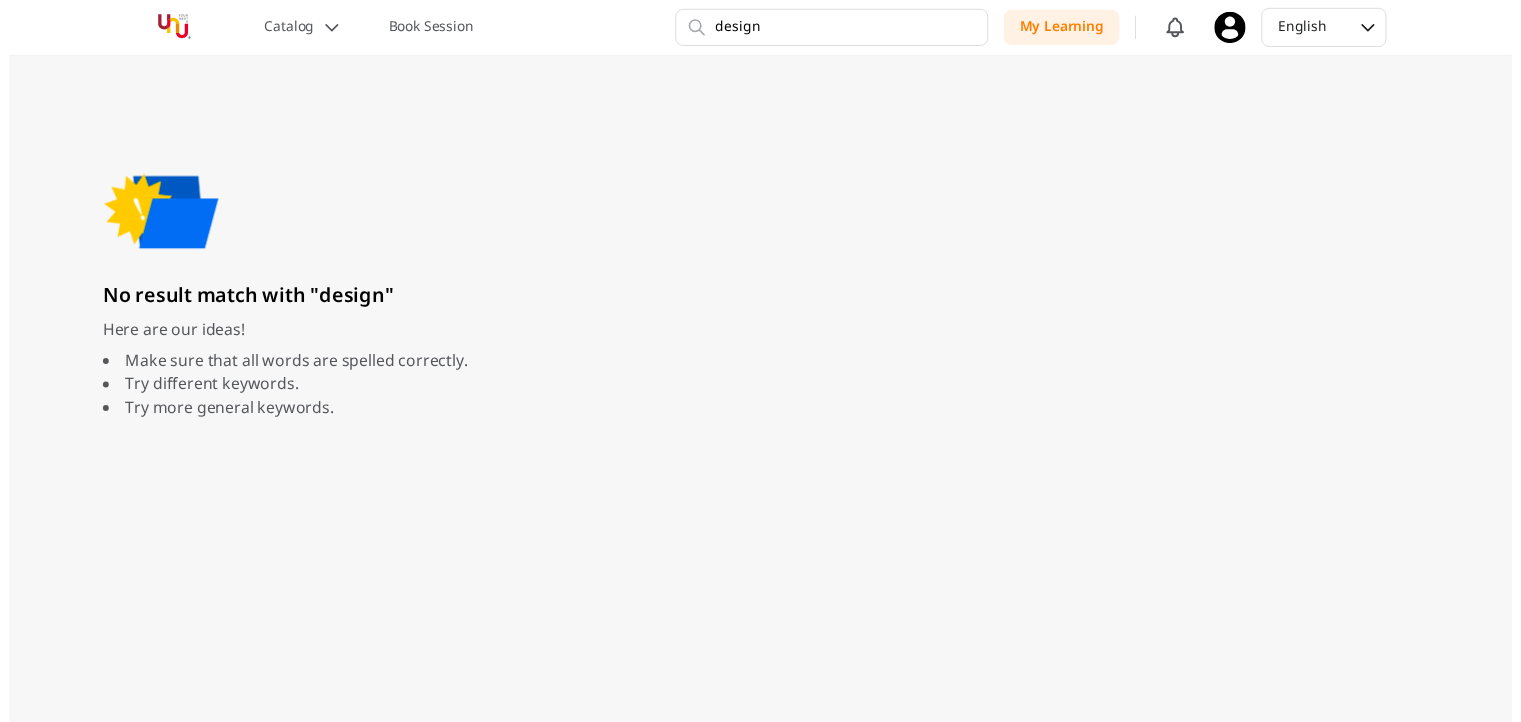 scroll, scrollTop: 0, scrollLeft: 0, axis: both 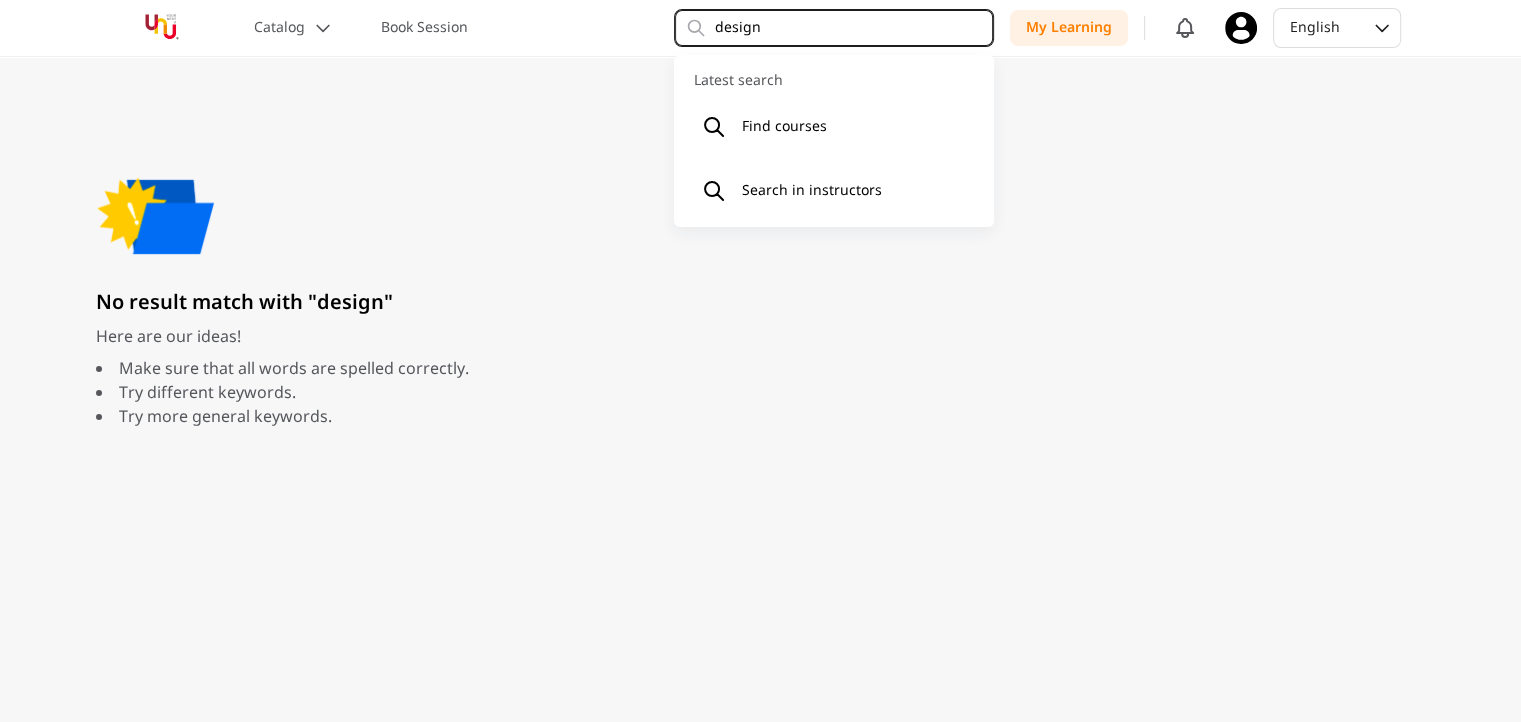 click on "design" at bounding box center [834, 28] 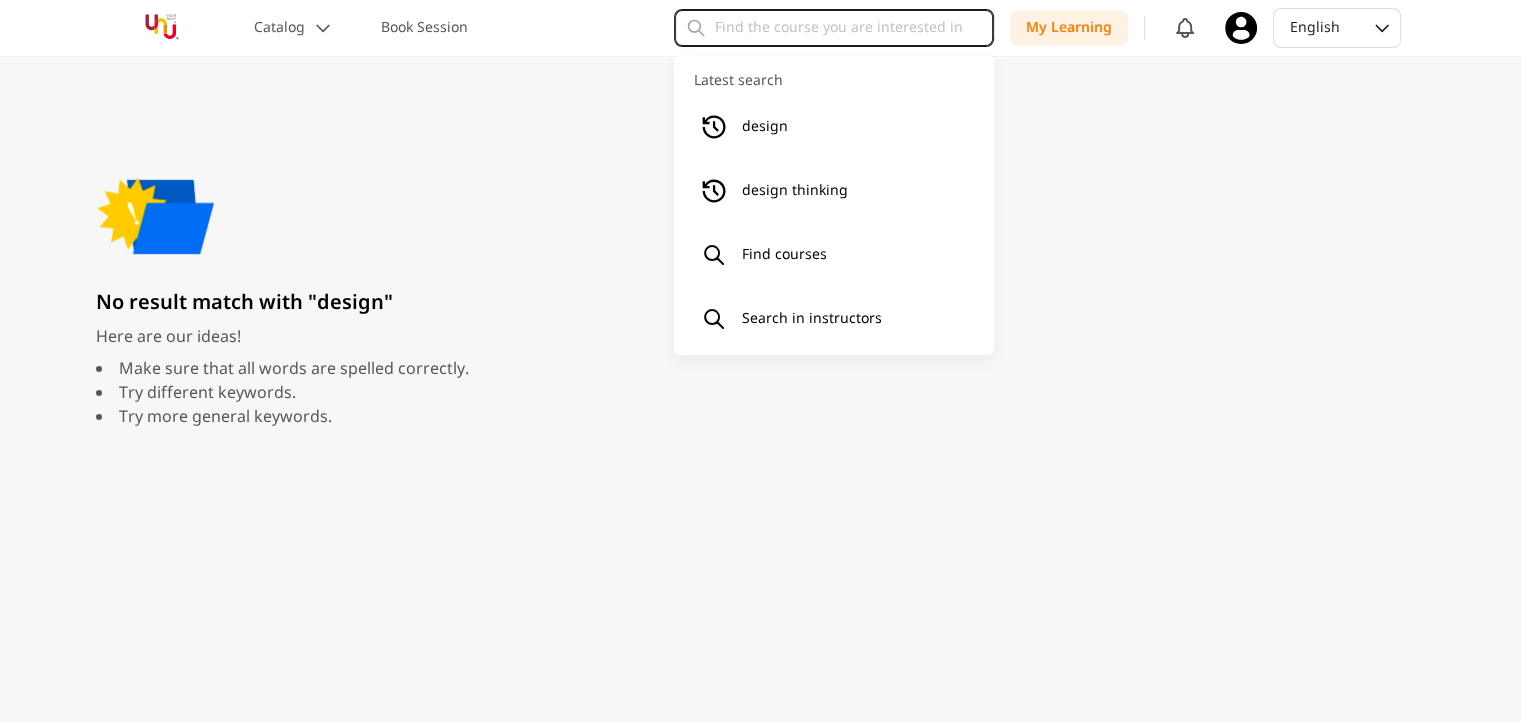 type 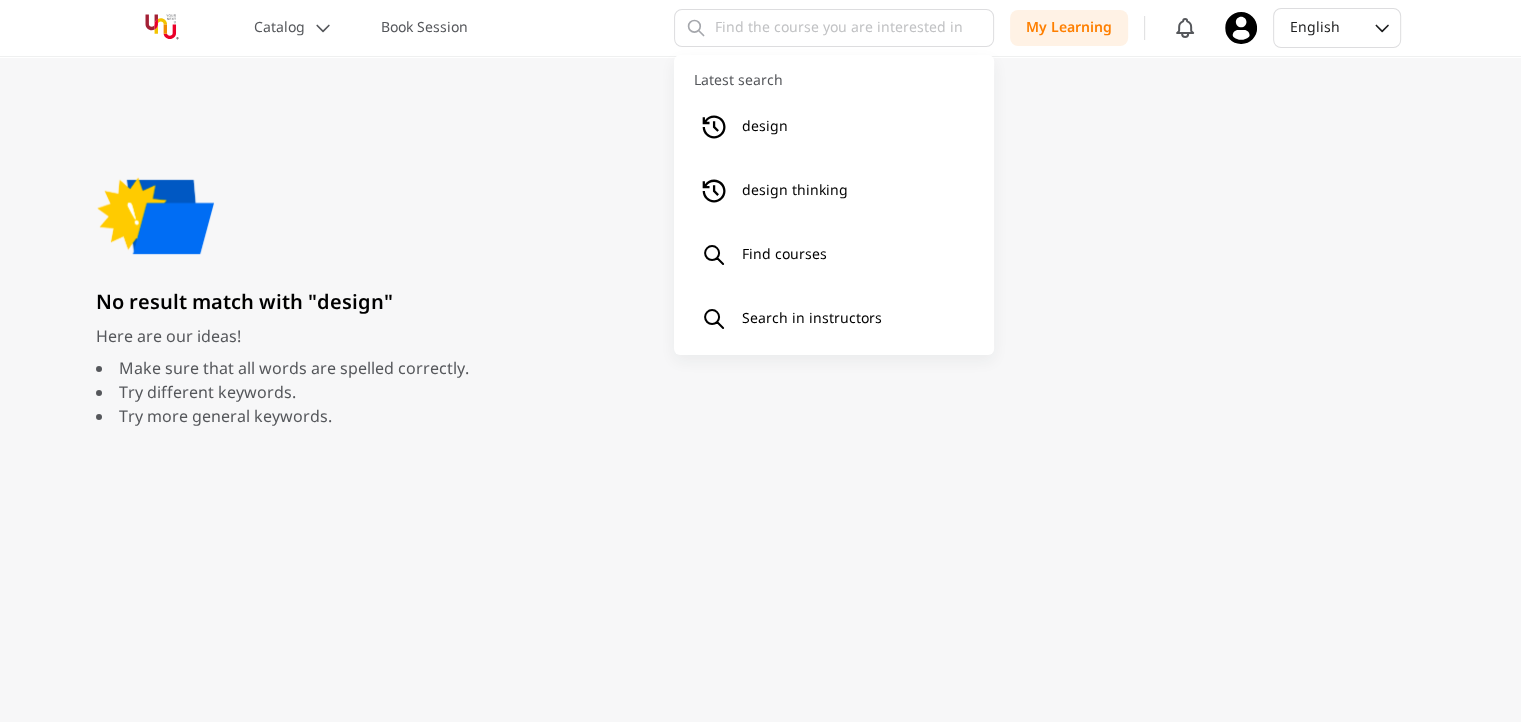 click on "No result match with "design" Here are our ideas! Make sure that all words are spelled correctly. Try different keywords. Try more general keywords." at bounding box center [760, 291] 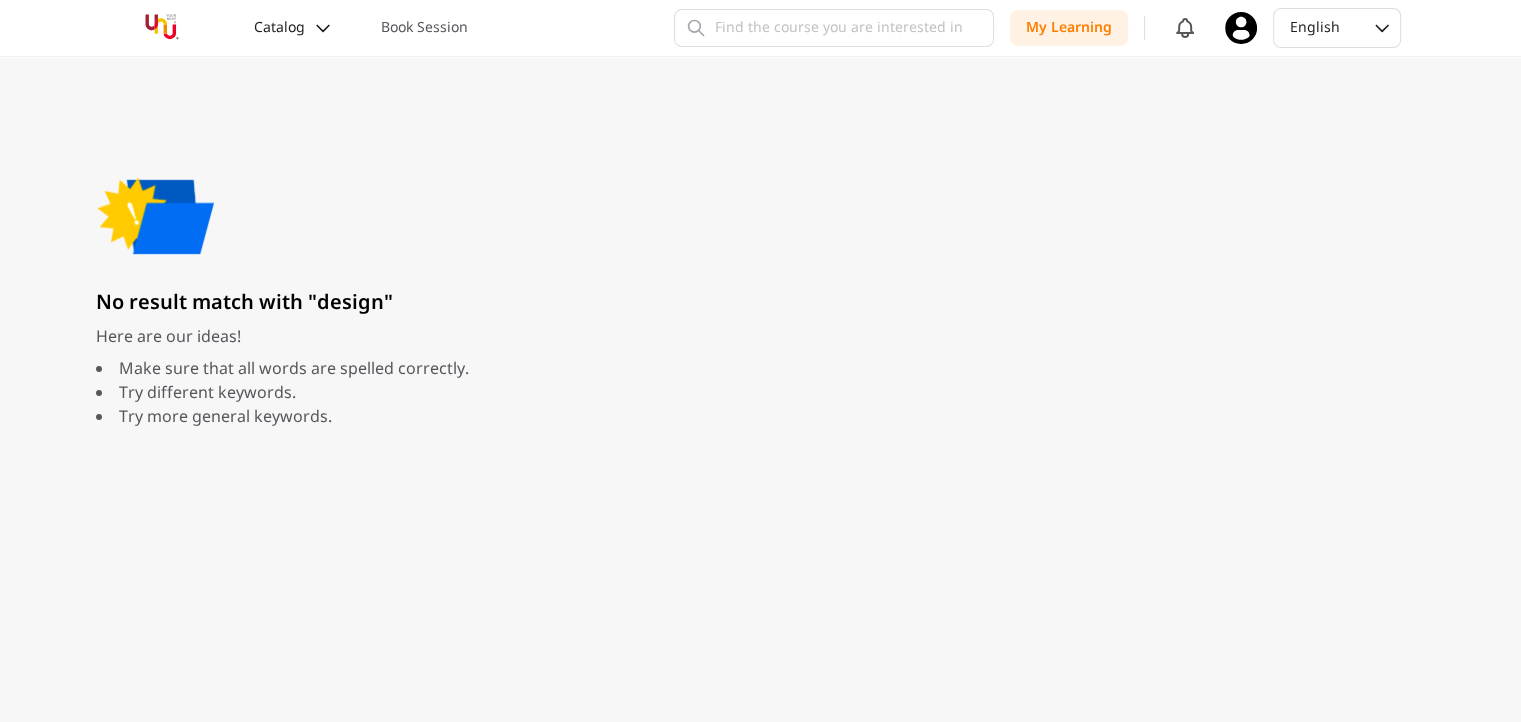 click 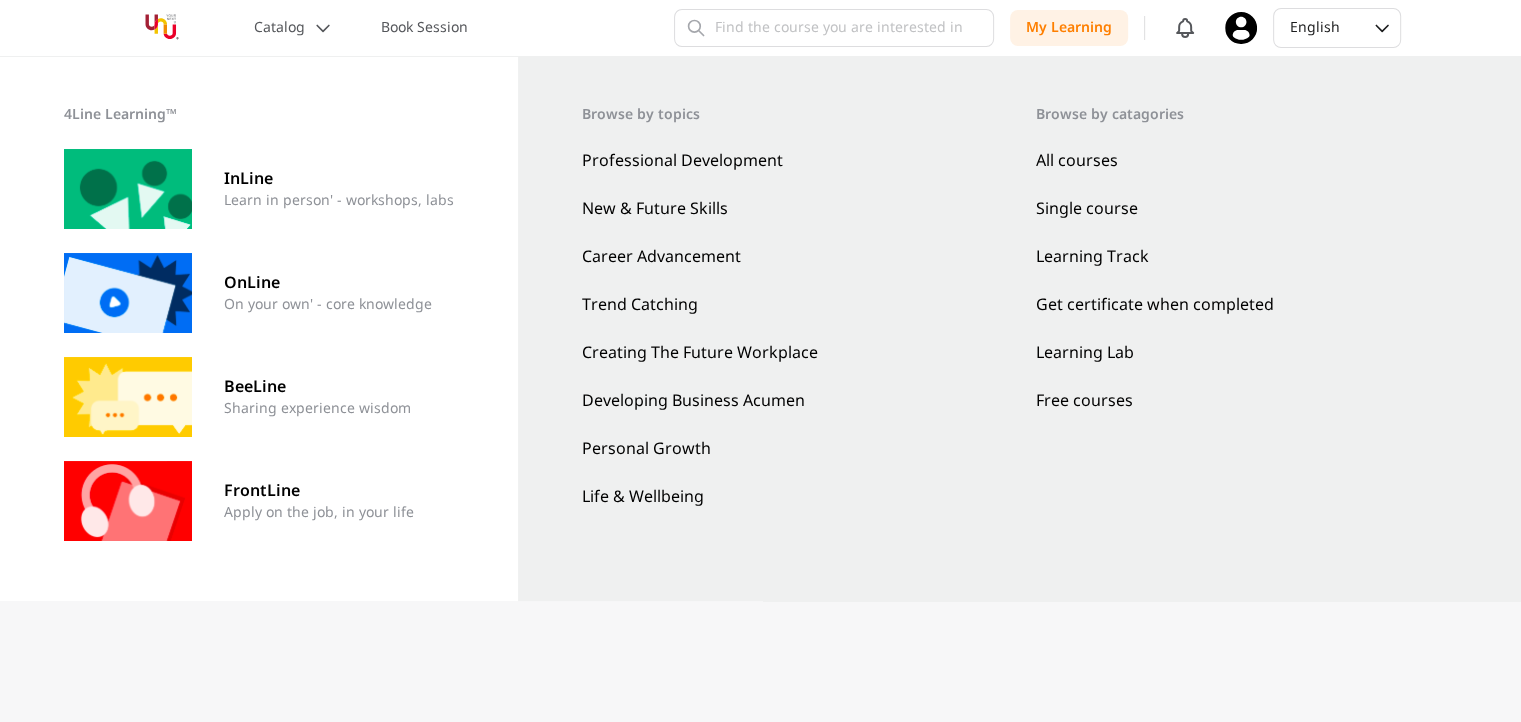click on "InLine" at bounding box center [339, 179] 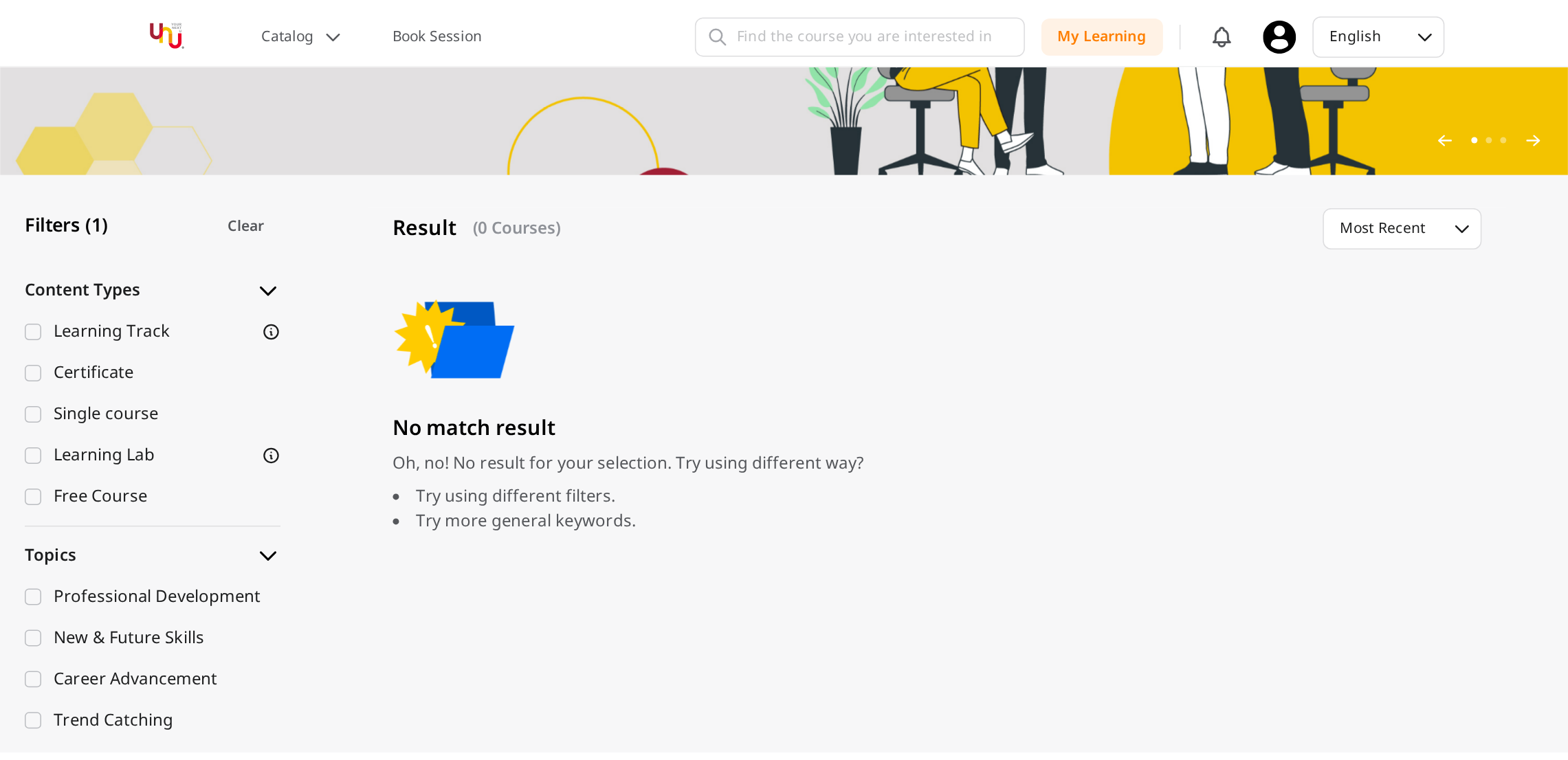 scroll, scrollTop: 0, scrollLeft: 0, axis: both 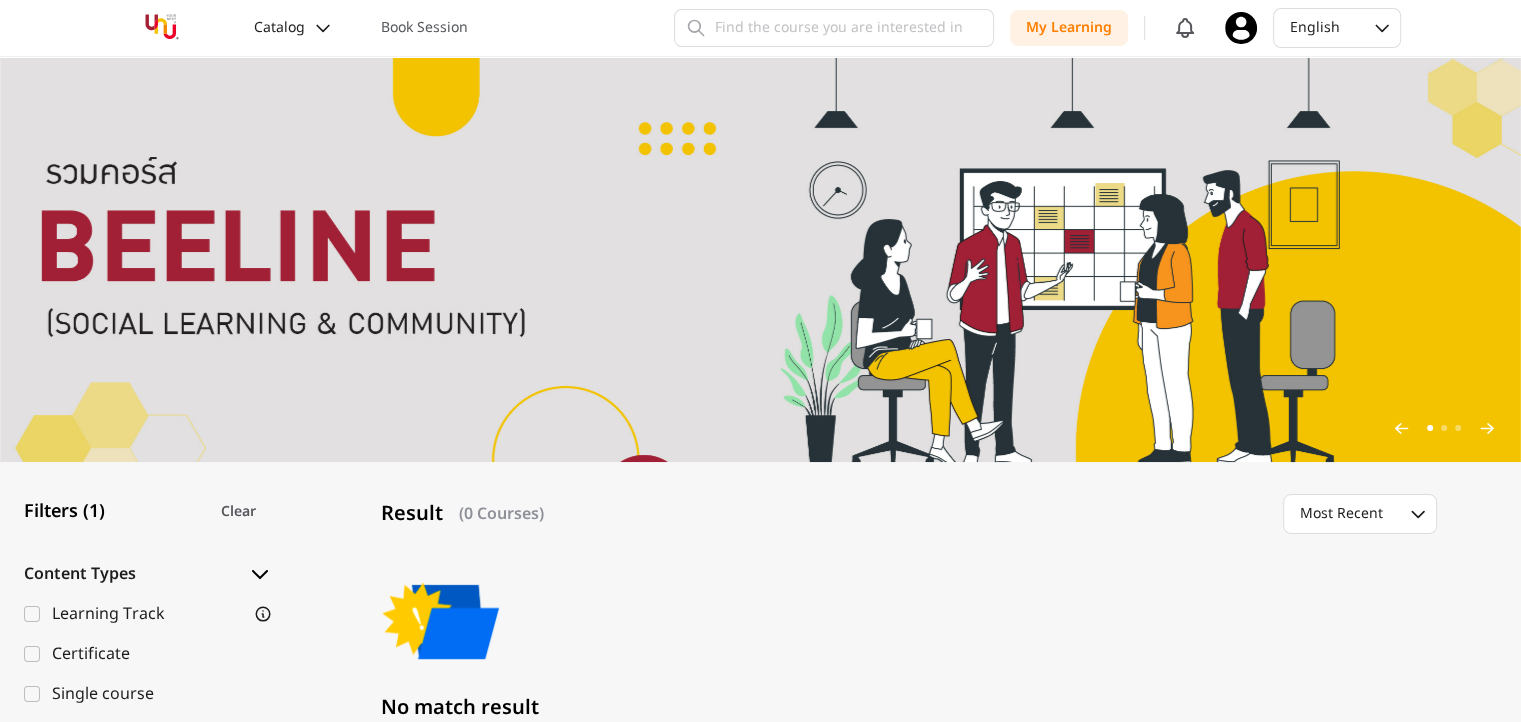 click on "Catalog" at bounding box center [279, 28] 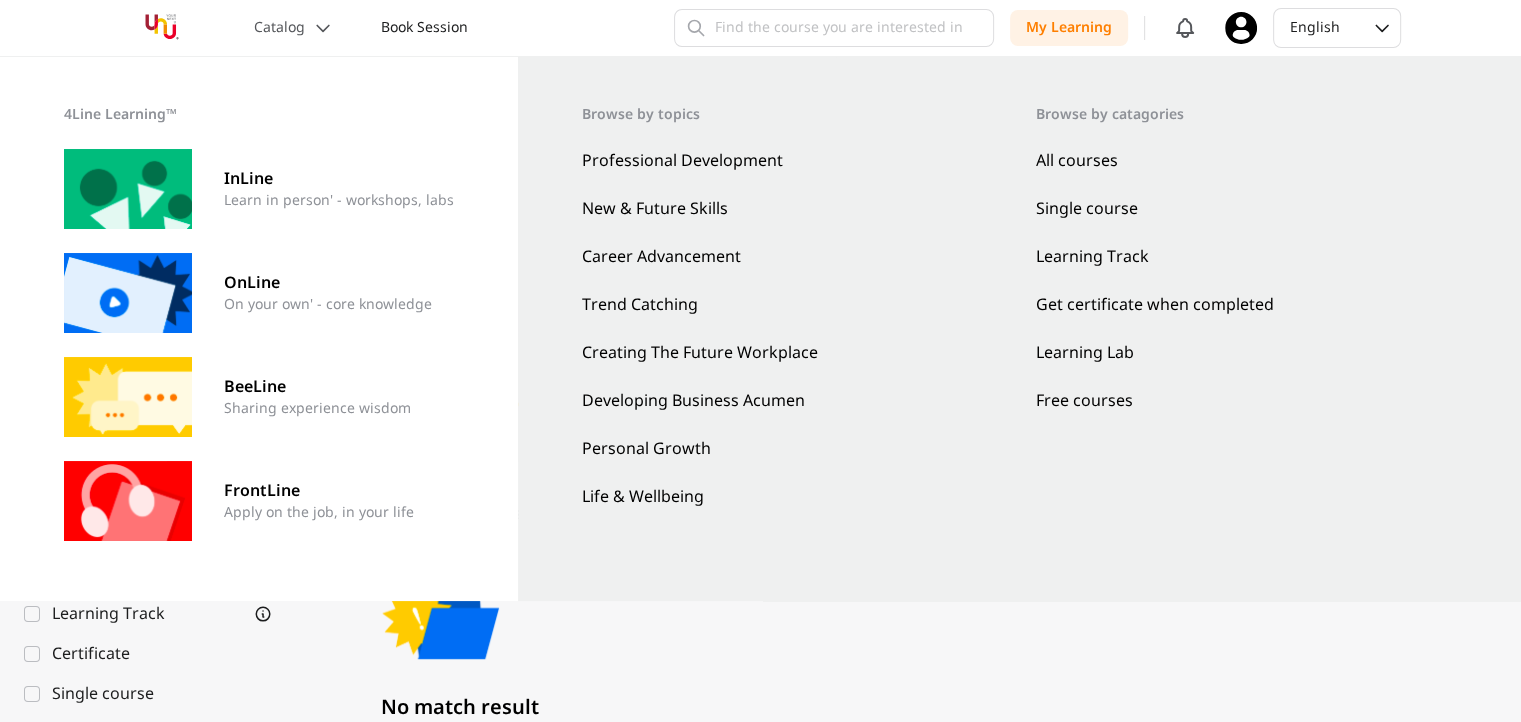 click on "Book Session" at bounding box center (424, 28) 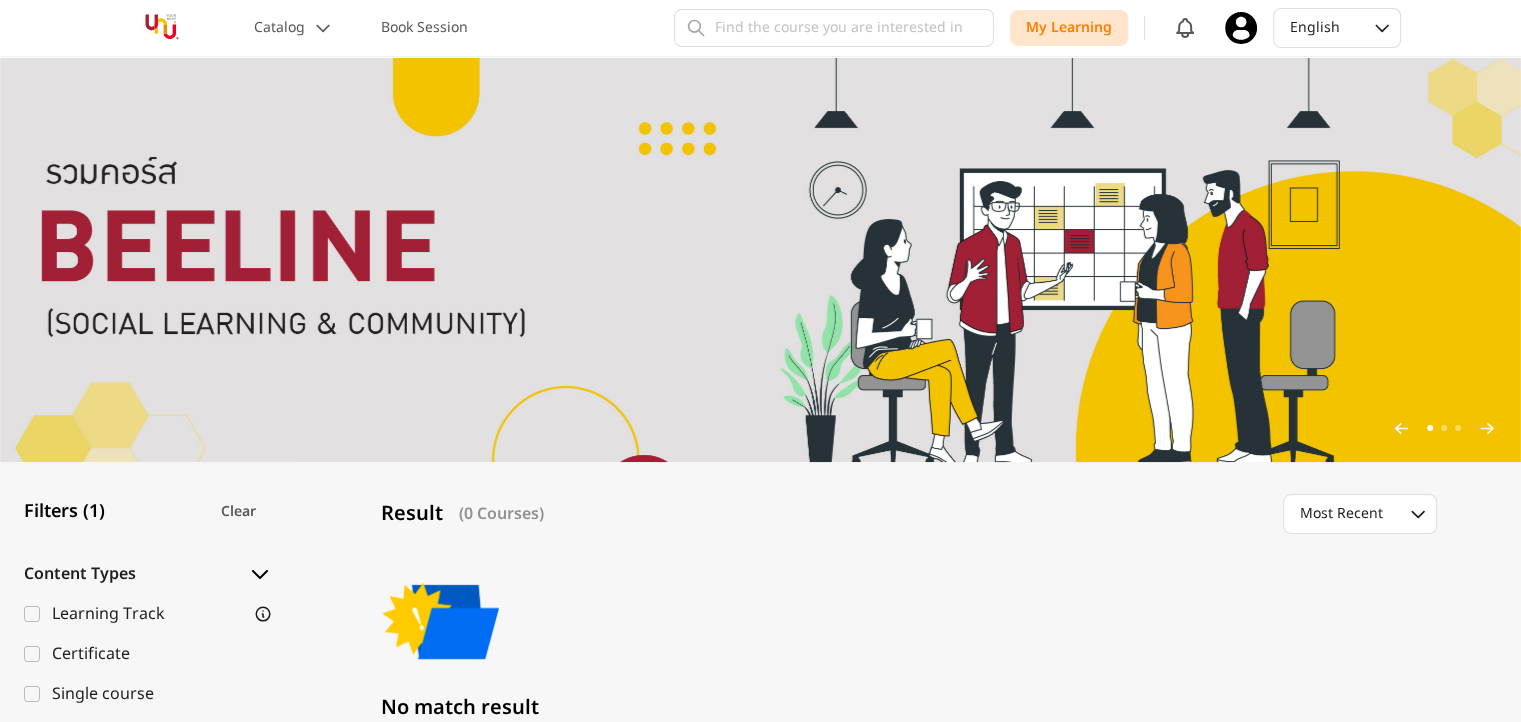 click on "My Learning" at bounding box center (1069, 28) 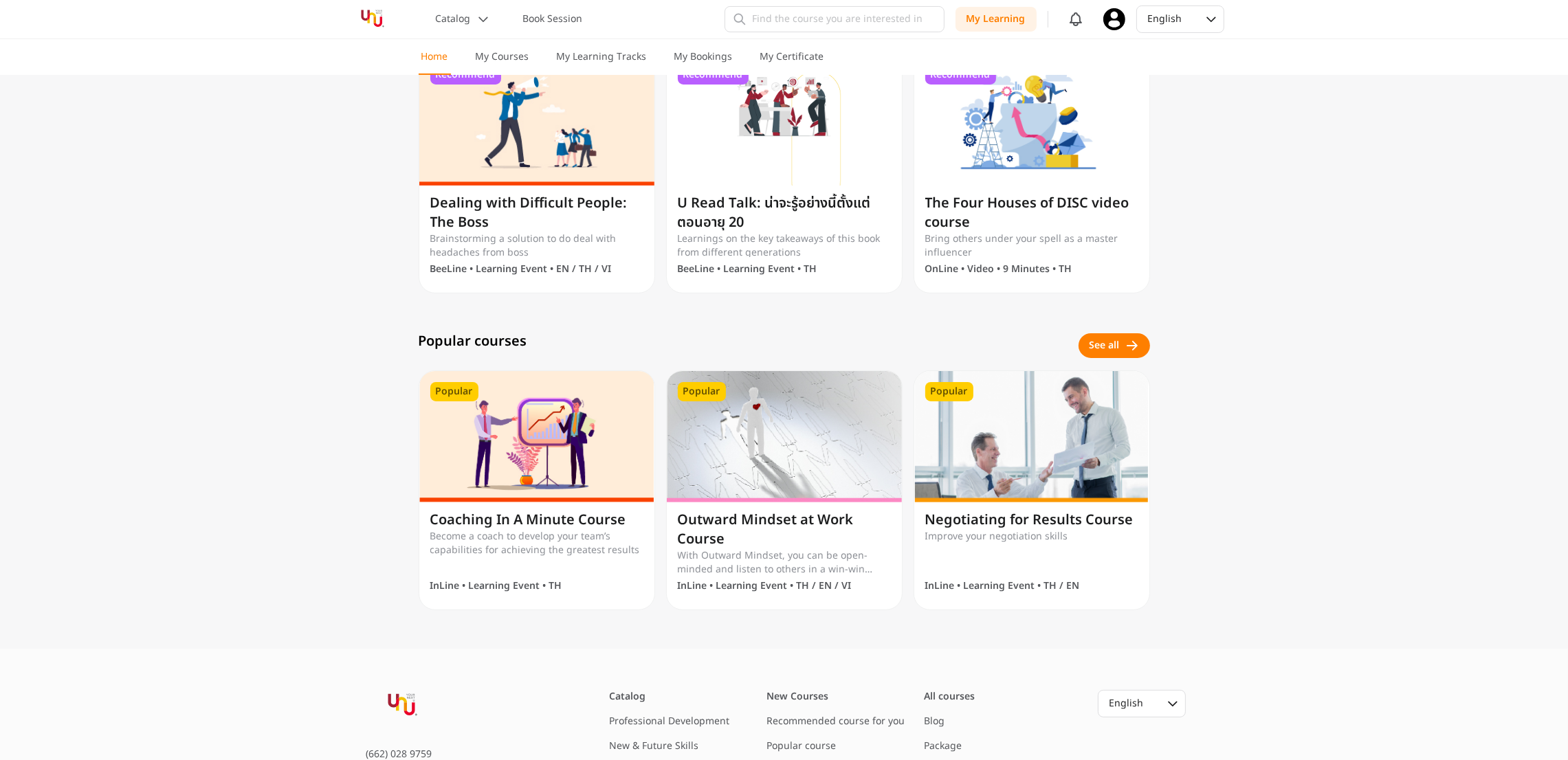 scroll, scrollTop: 722, scrollLeft: 0, axis: vertical 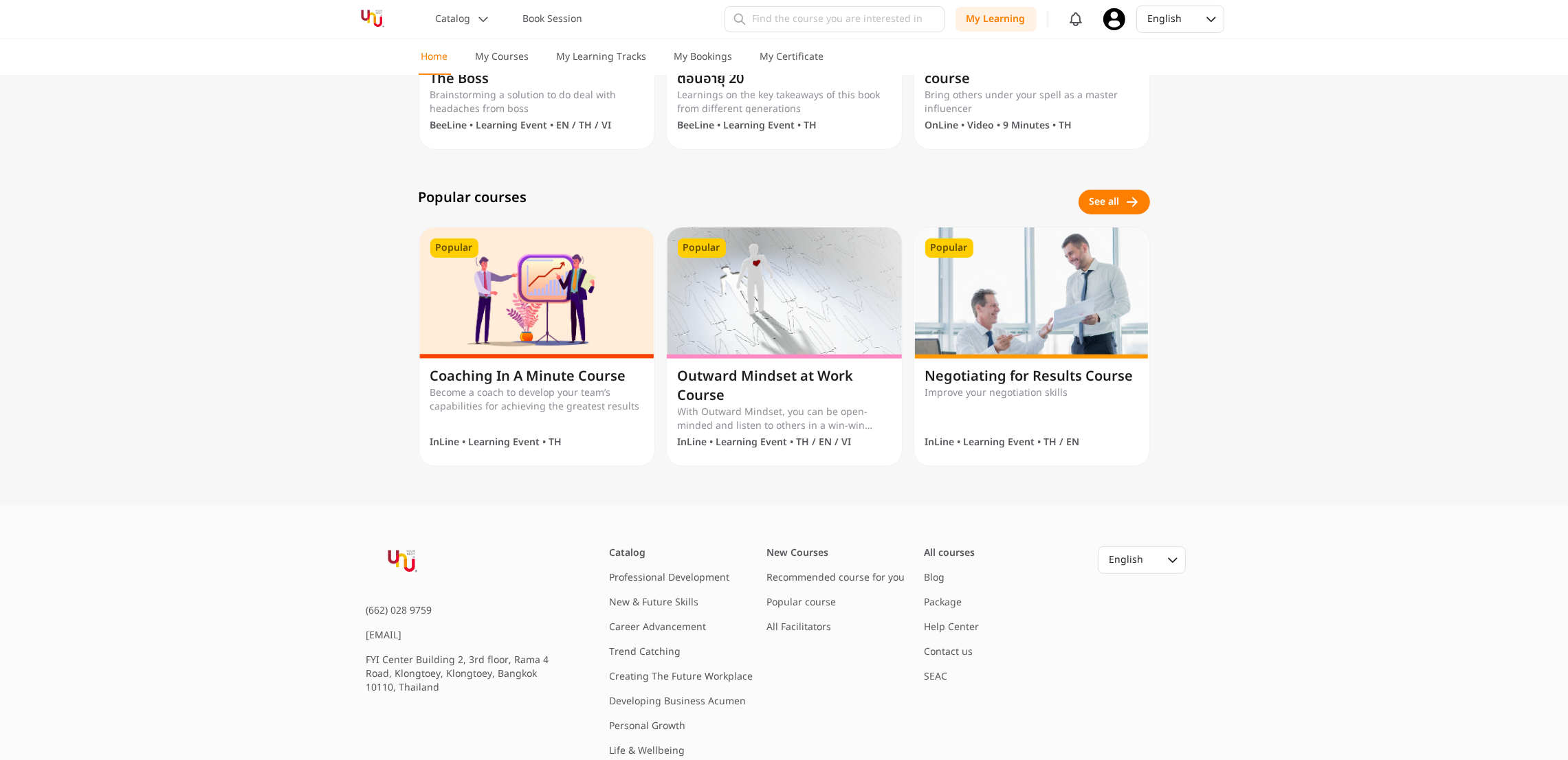 click 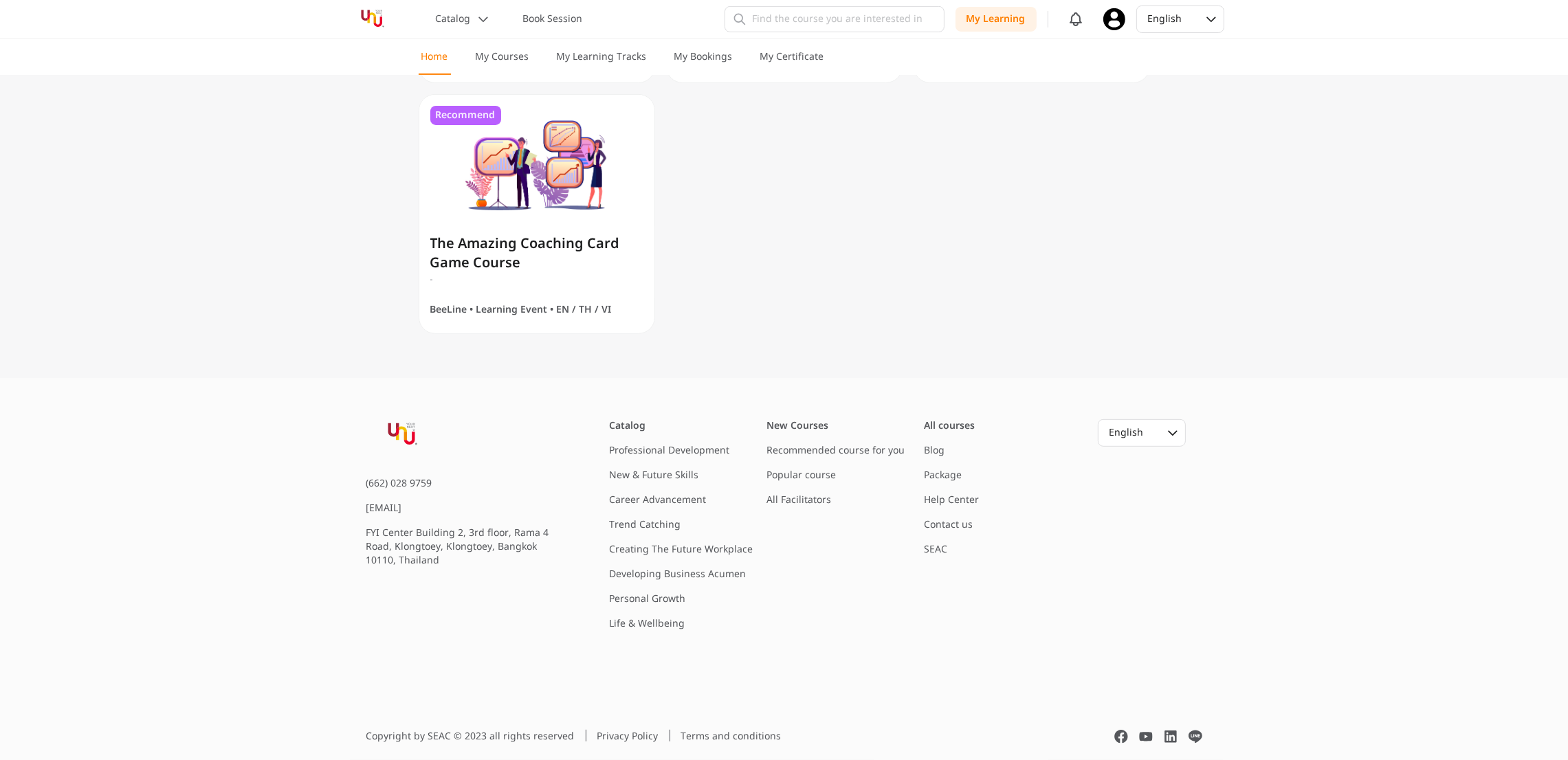 scroll, scrollTop: 1497, scrollLeft: 0, axis: vertical 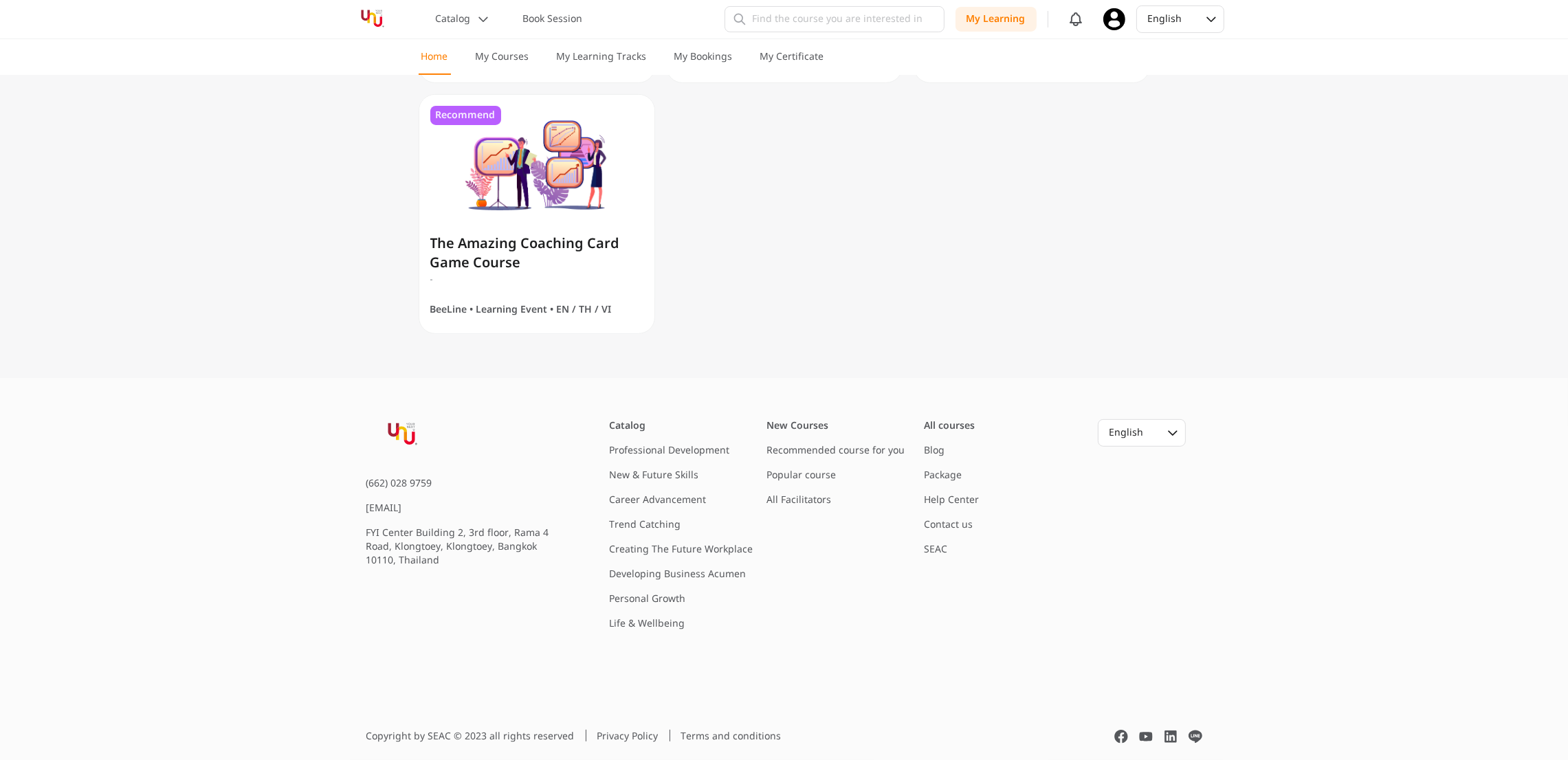 click on "(662) 028 9759 helpme@yournextu.com FYI Center Building 2, 3rd floor, Rama 4 Road, Klongtoey, Klongtoey, Bangkok 10110, Thailand    Catalog Professional Development New & Future Skills Career Advancement Trend Catching Creating The Future Workplace Developing Business Acumen Personal Growth Life & Wellbeing New Courses Recommended course for you Popular course All Facilitators All courses Blog Package Help Center Contact us SEAC English Copyright by SEAC © 2023 all rights reserved Privacy Policy Terms and conditions" at bounding box center (784, 569) 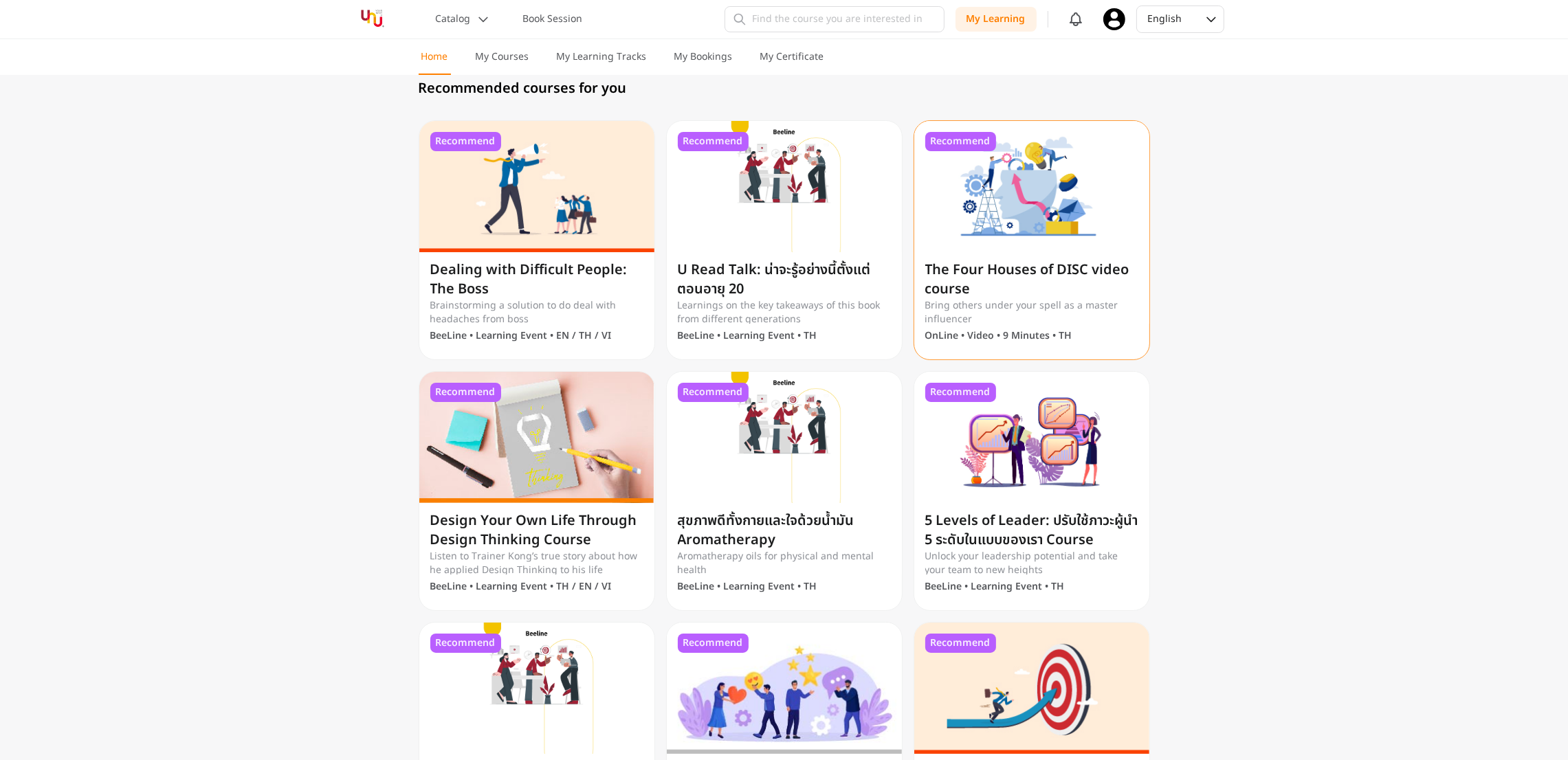 scroll, scrollTop: 0, scrollLeft: 0, axis: both 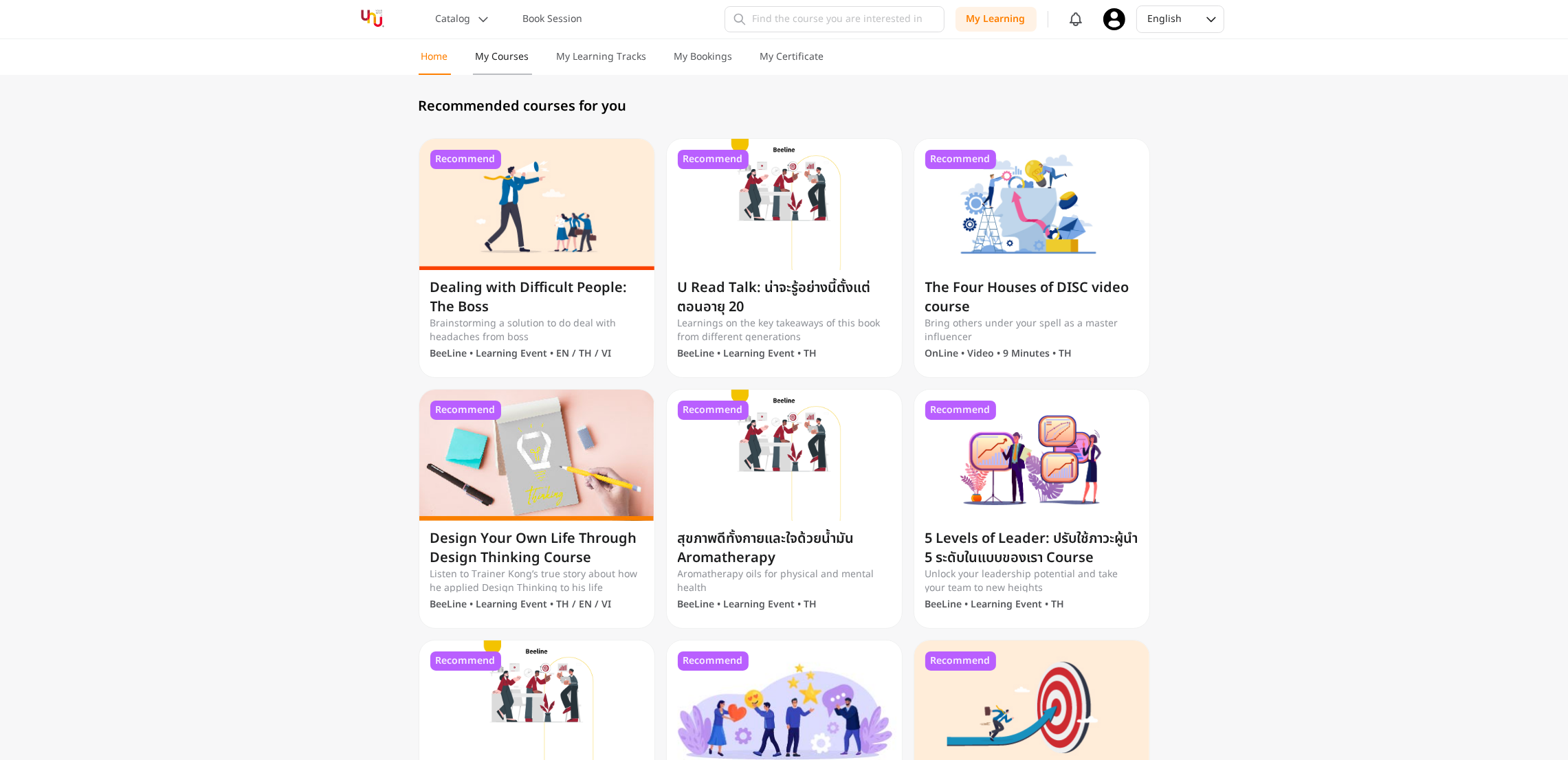 click on "My Courses" at bounding box center (503, 57) 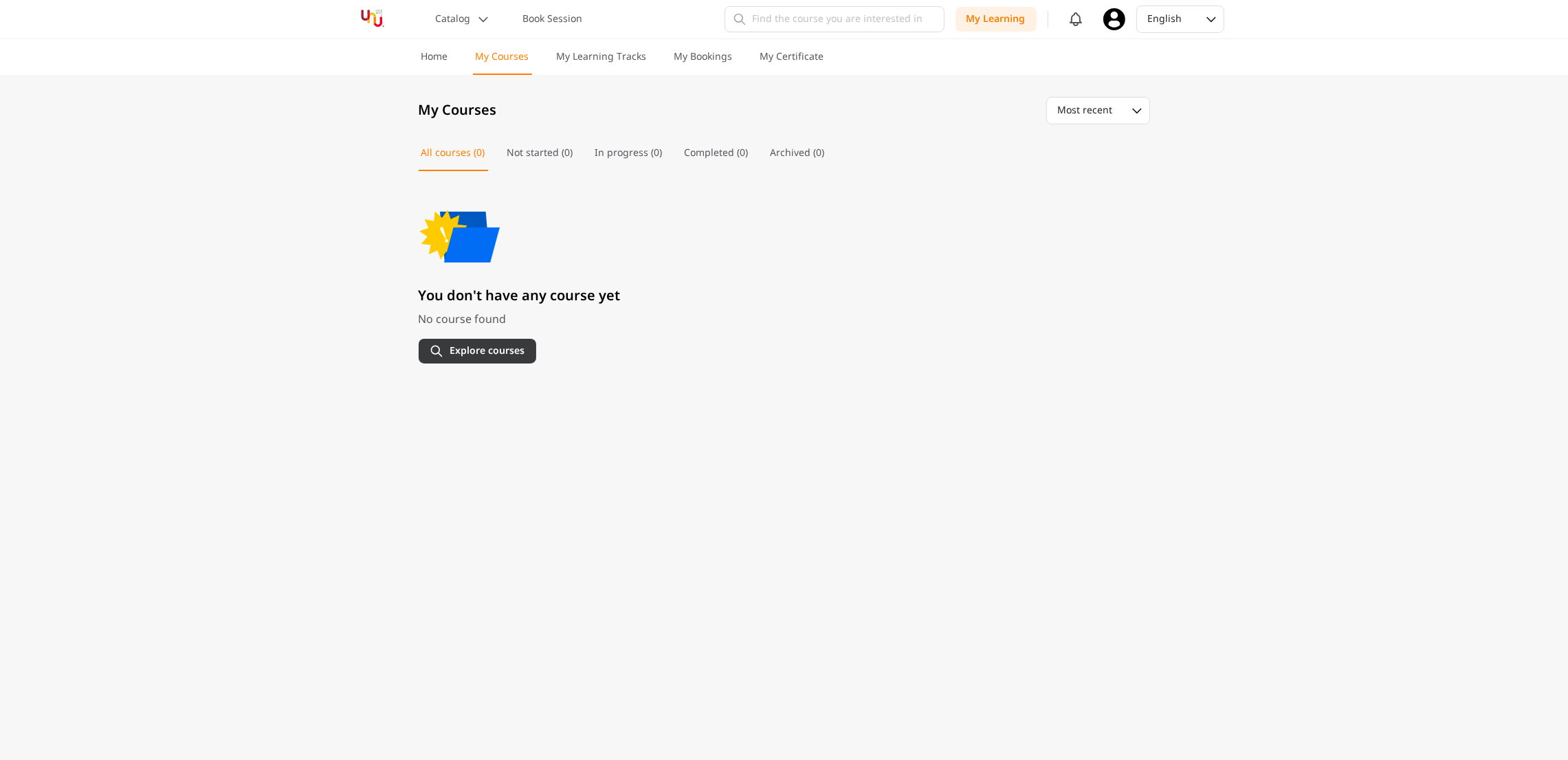 click on "Explore courses" at bounding box center (477, 351) 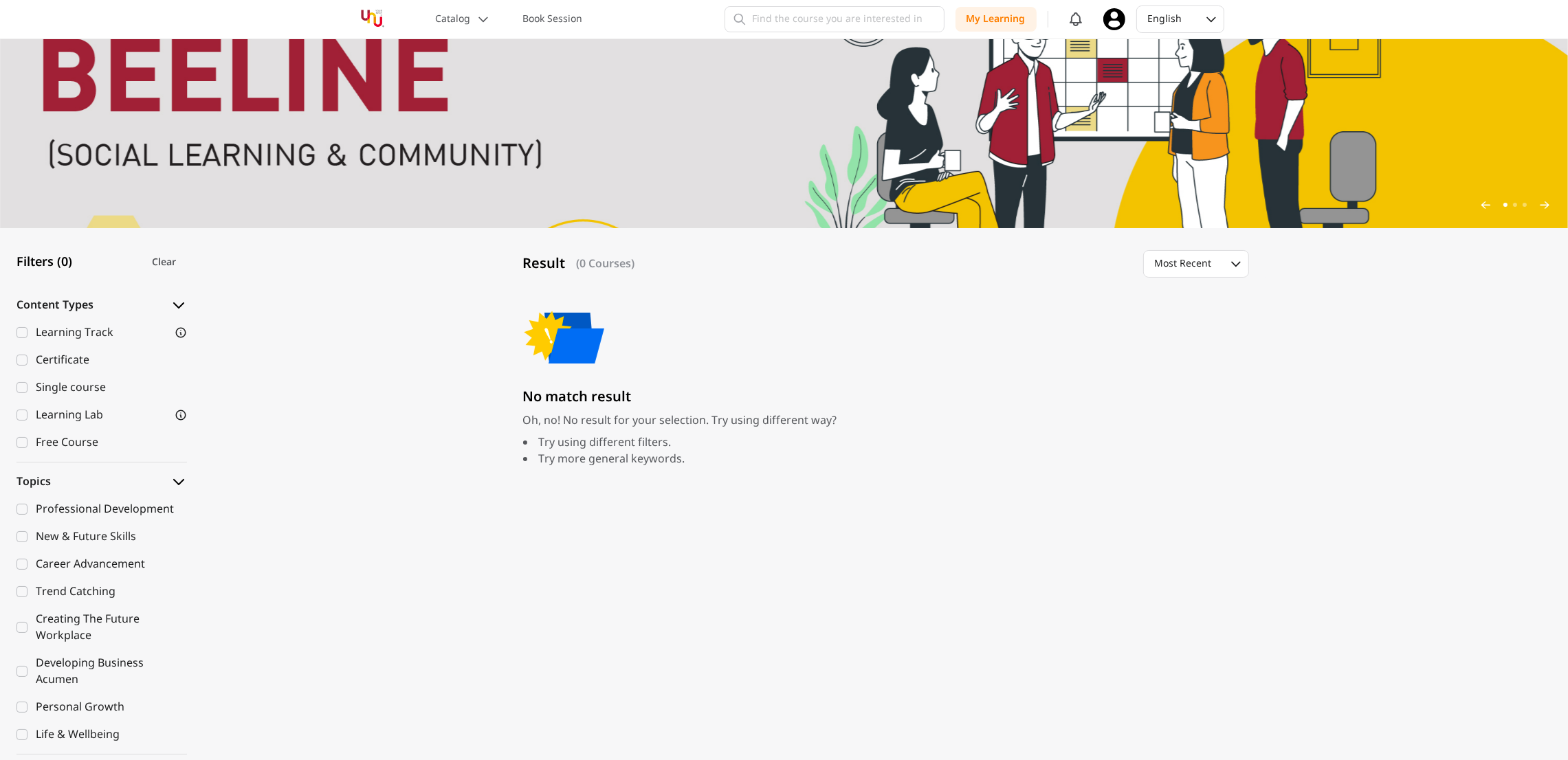 scroll, scrollTop: 206, scrollLeft: 0, axis: vertical 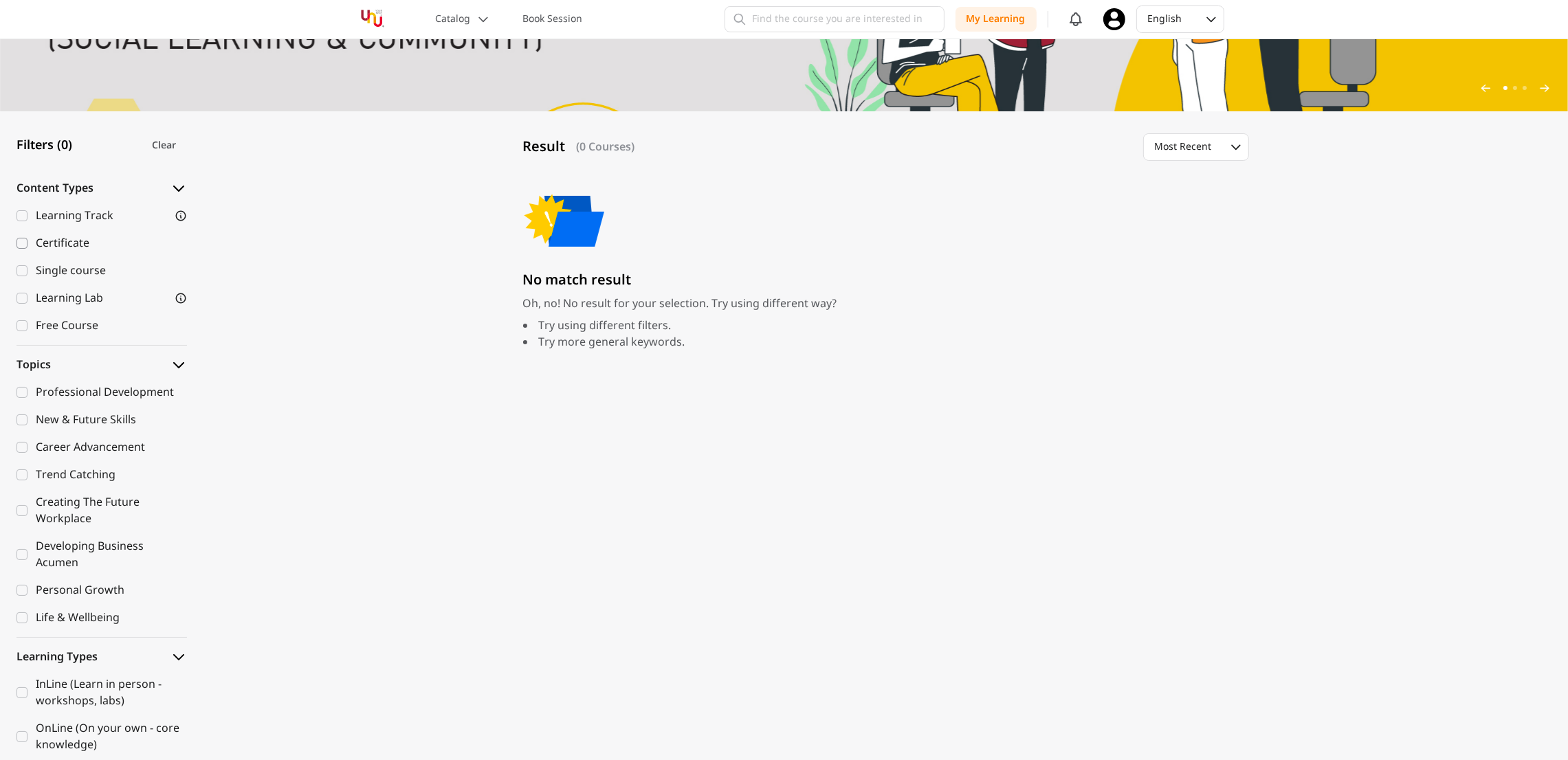 click 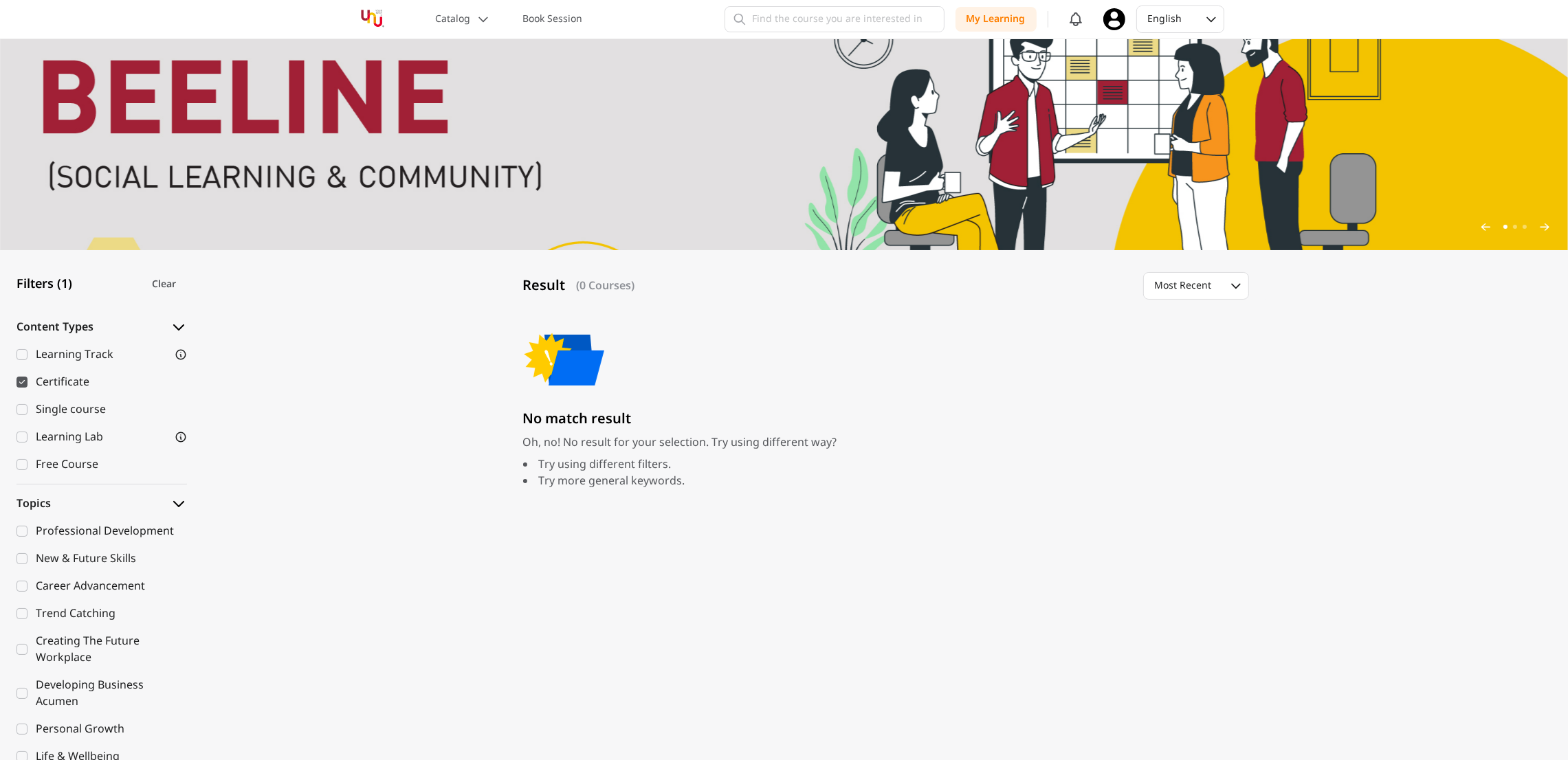 scroll, scrollTop: 103, scrollLeft: 0, axis: vertical 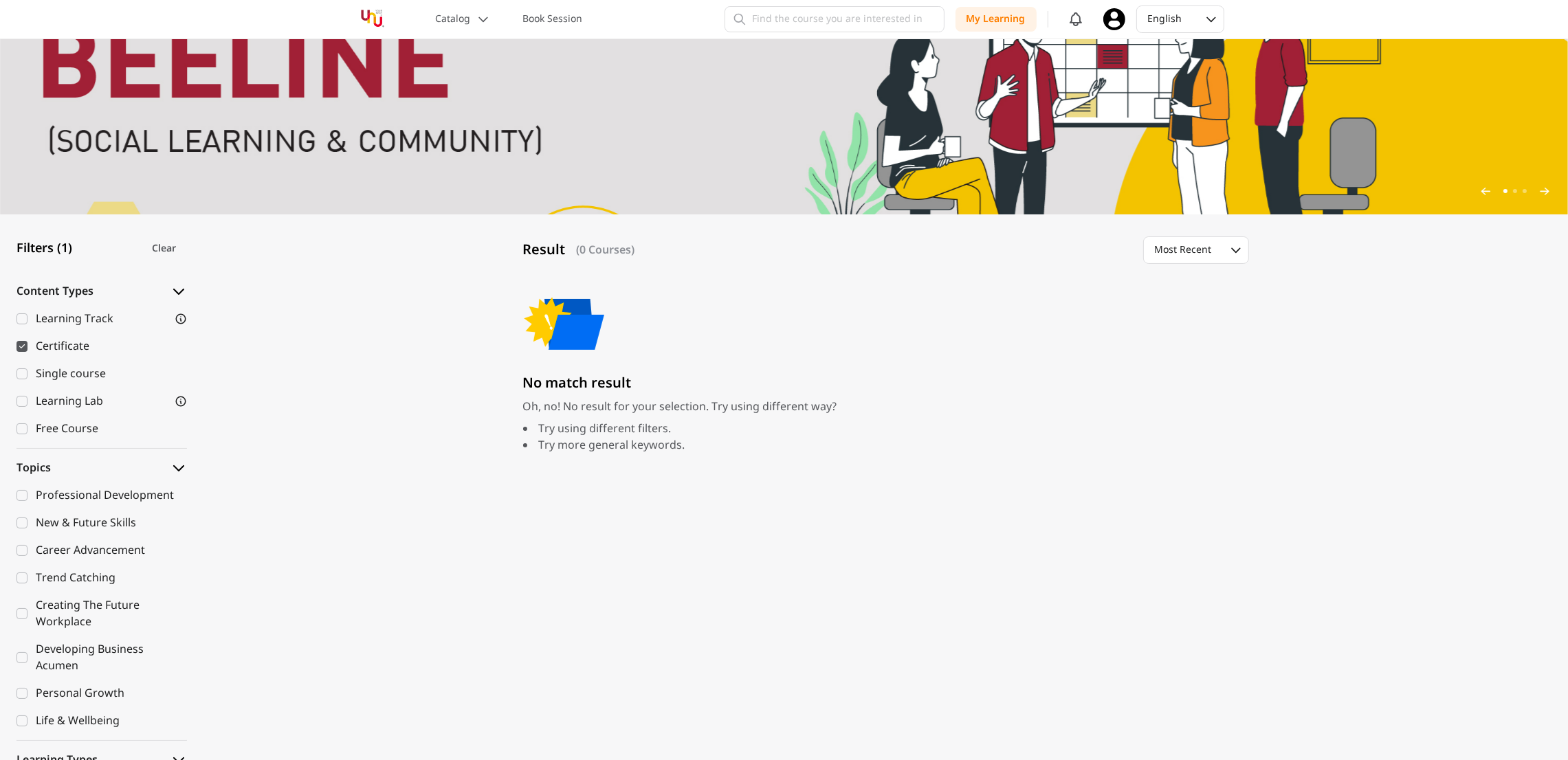click on "Certificate" at bounding box center [102, 346] 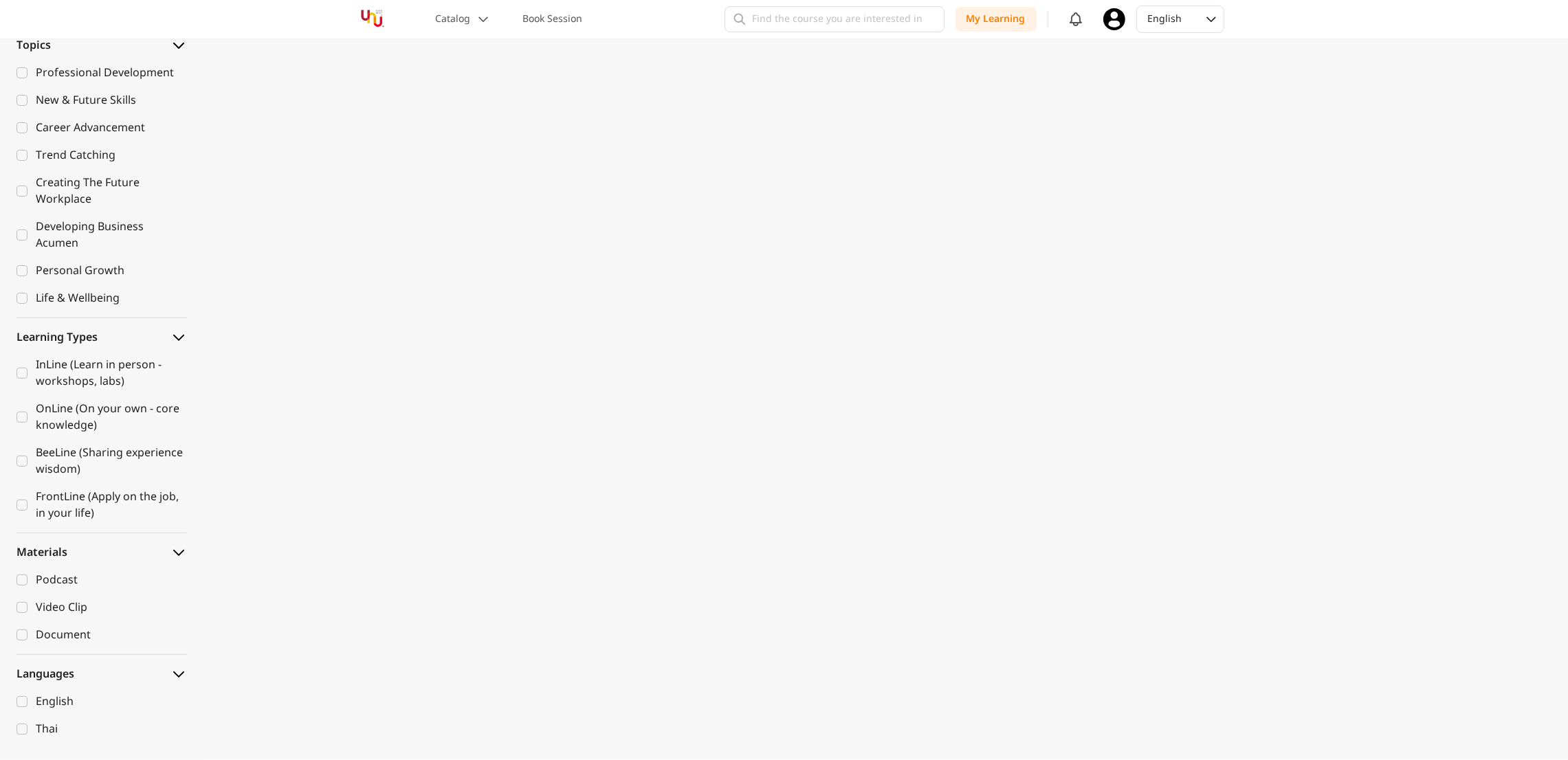 scroll, scrollTop: 0, scrollLeft: 0, axis: both 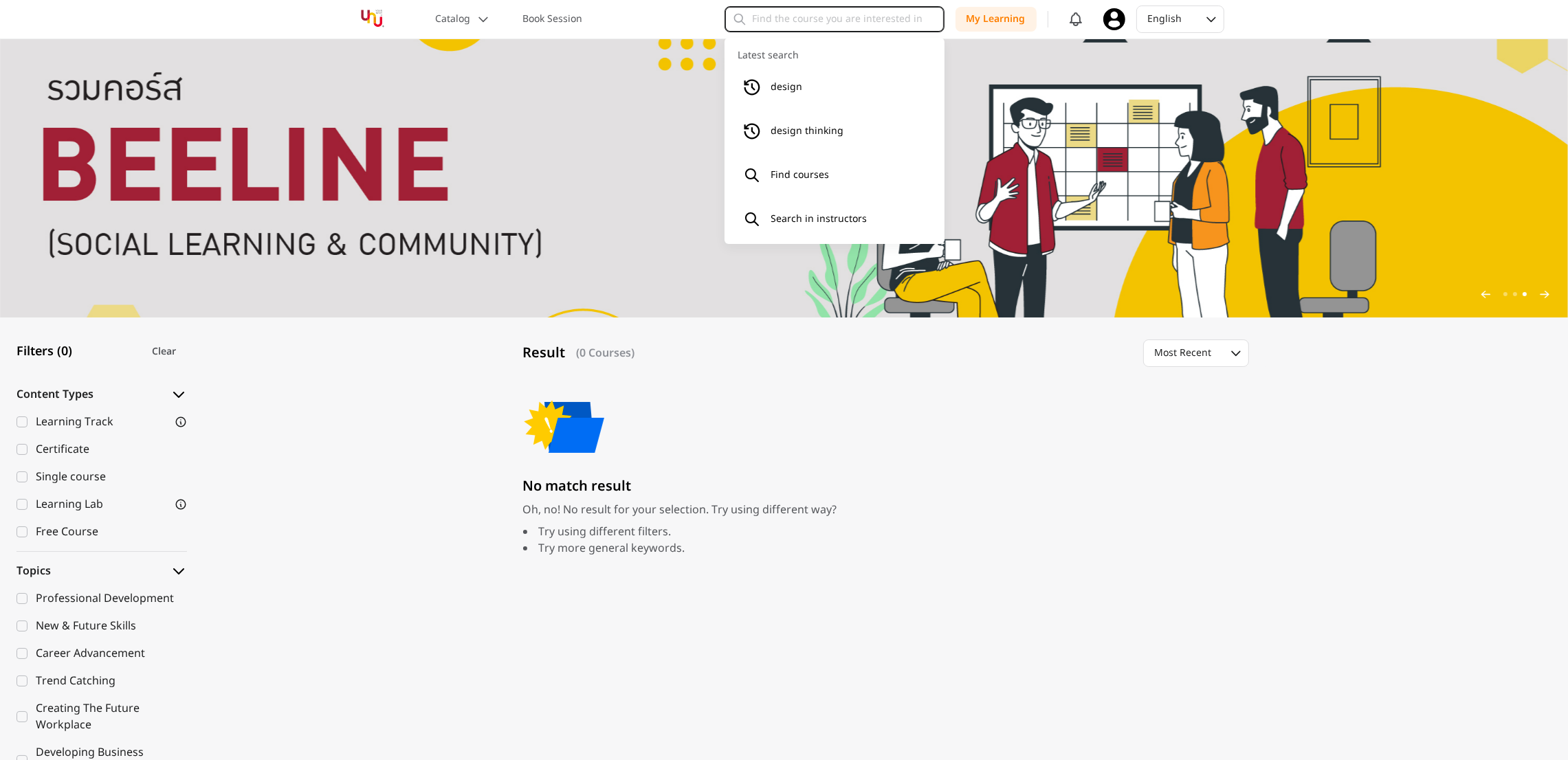 click at bounding box center [835, 19] 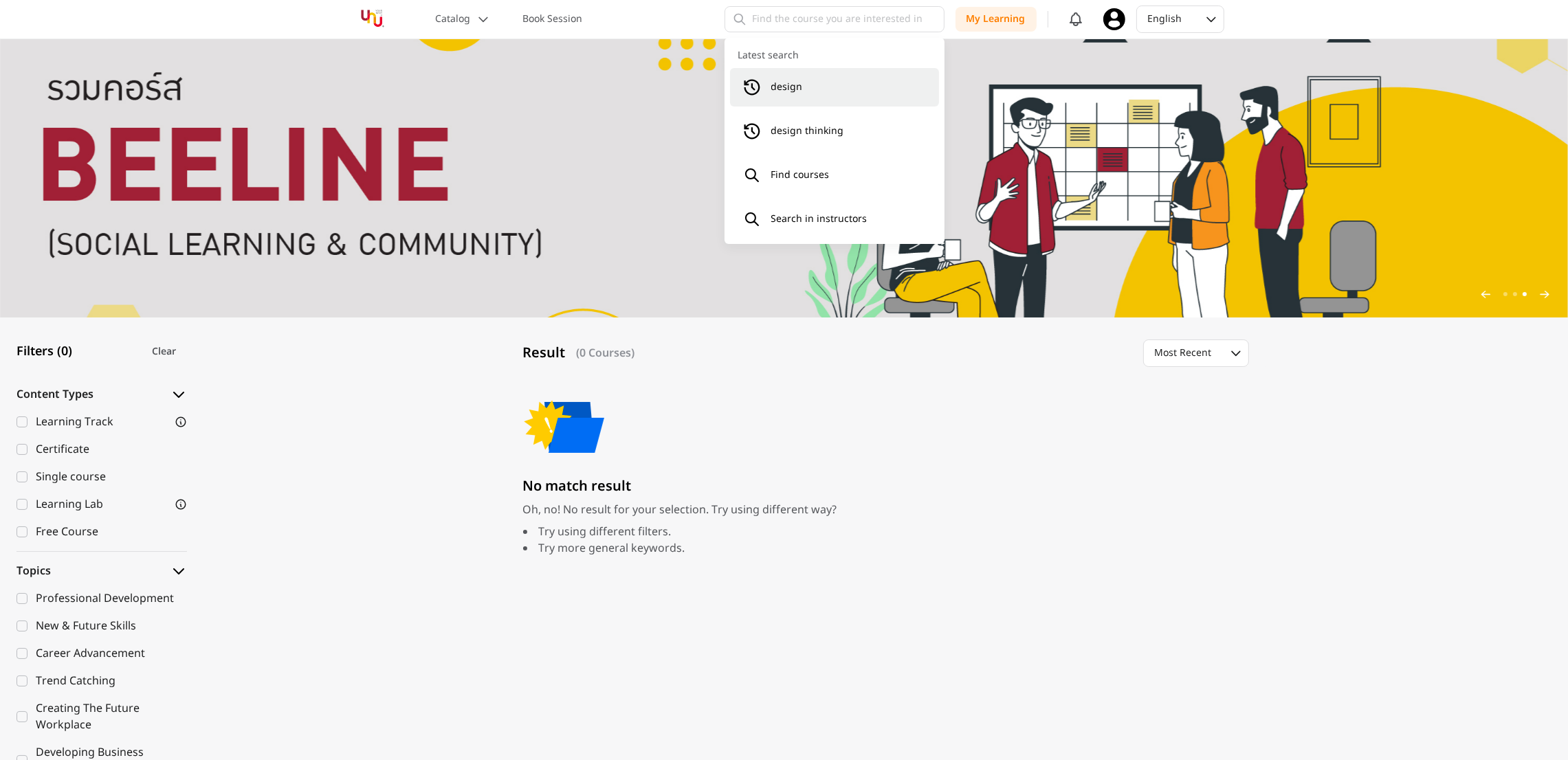 click on "design" at bounding box center [835, 87] 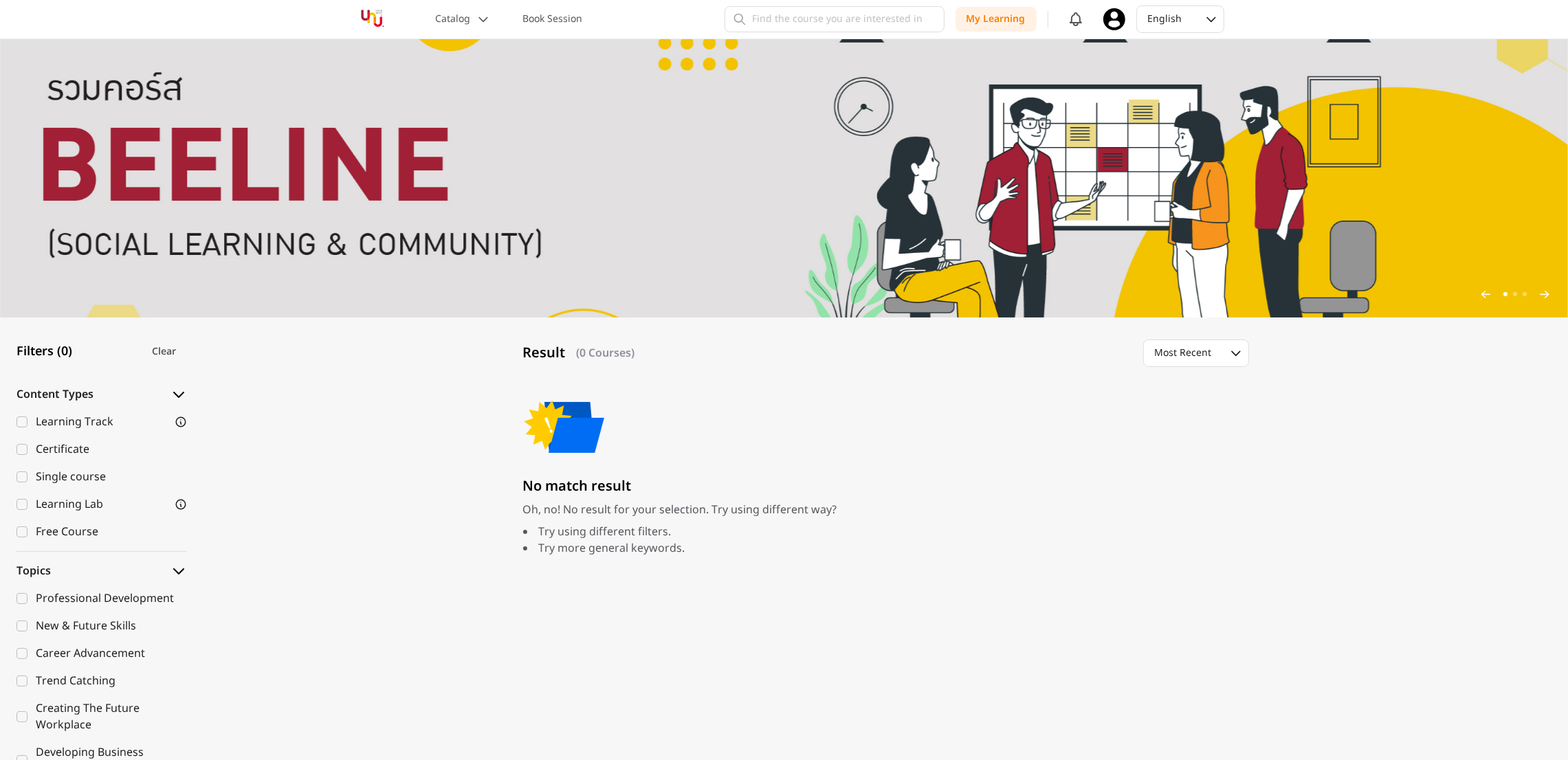 click 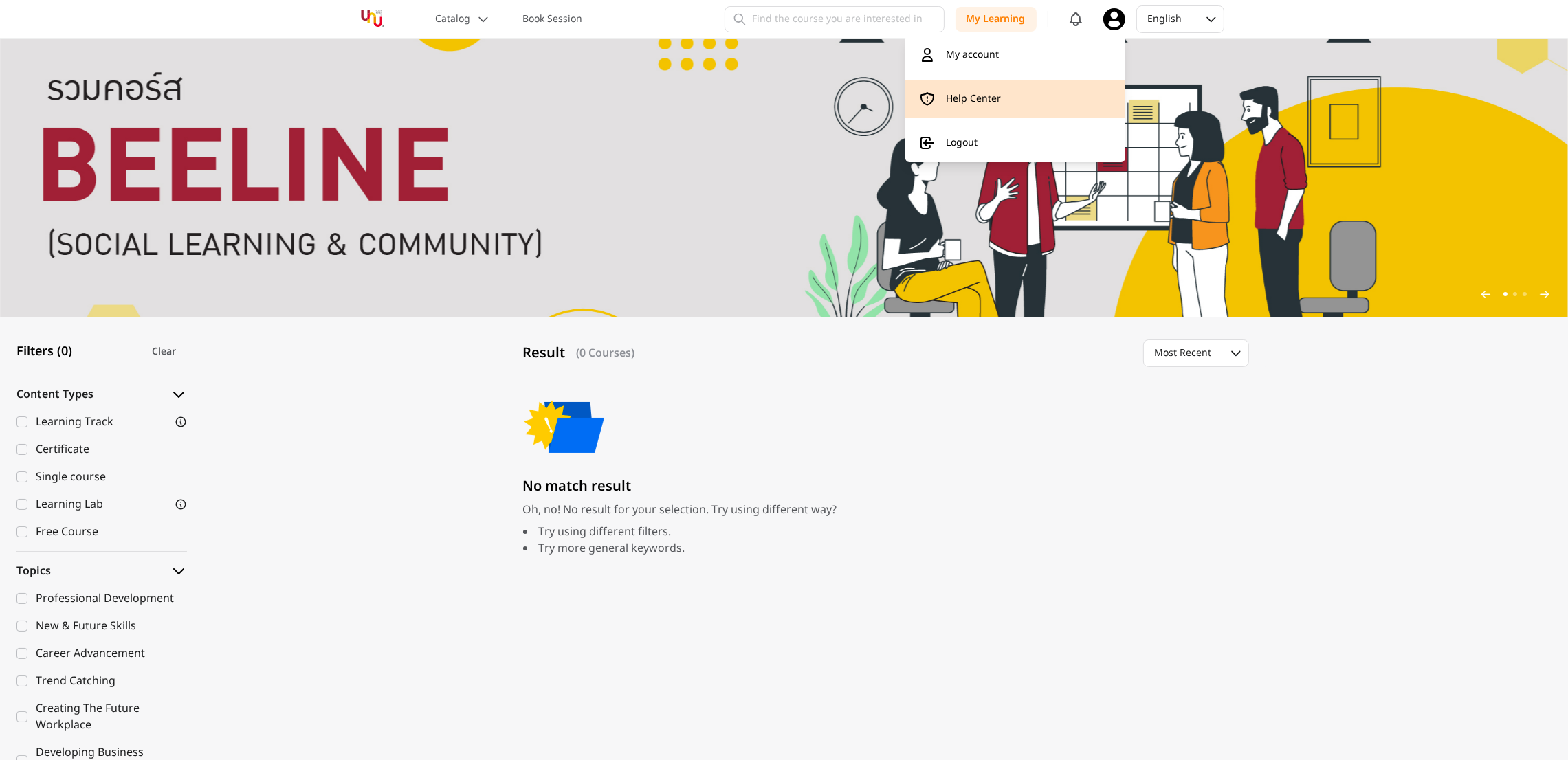 click on "Help Center" at bounding box center (1015, 99) 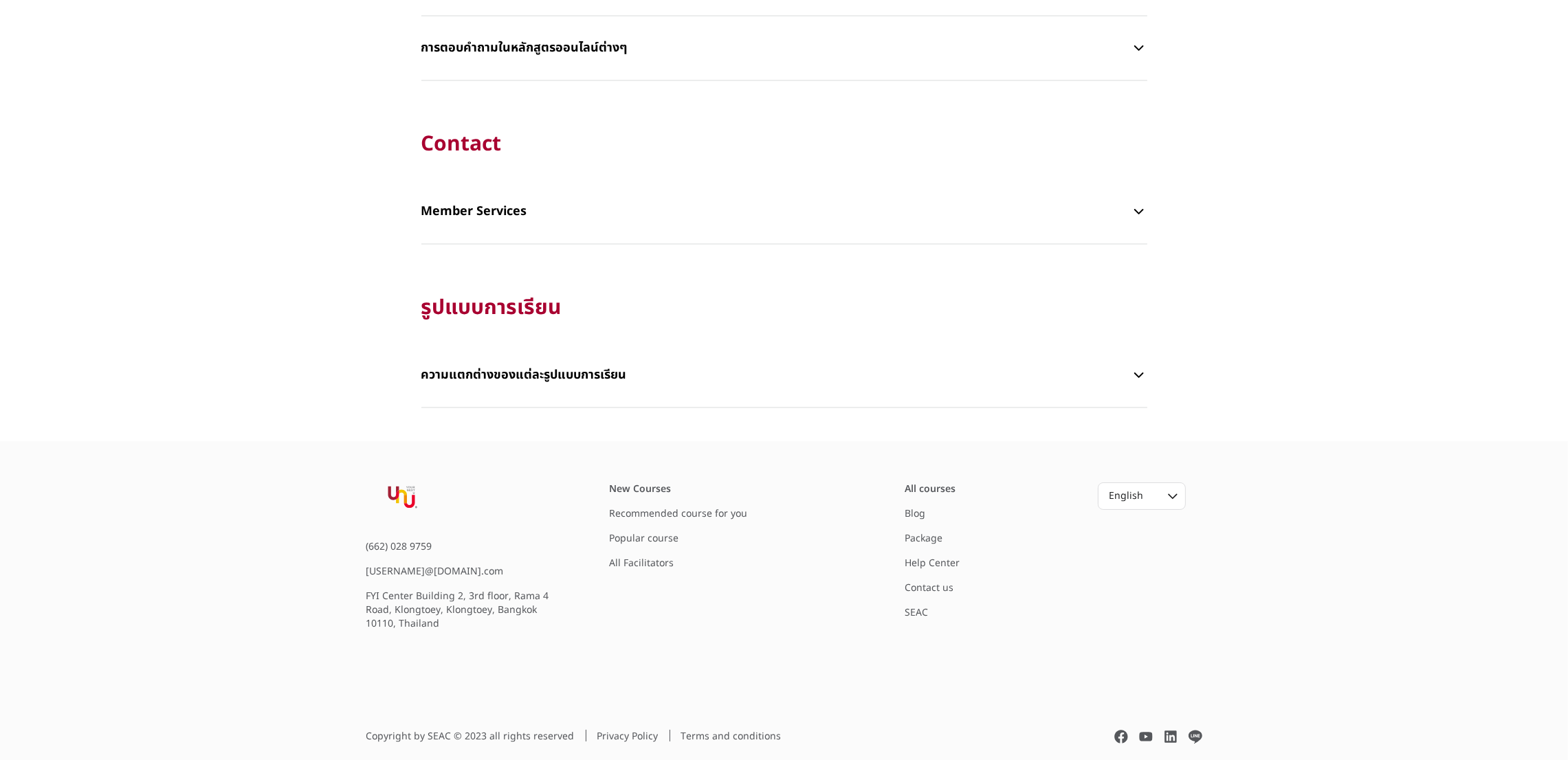 scroll, scrollTop: 3916, scrollLeft: 0, axis: vertical 